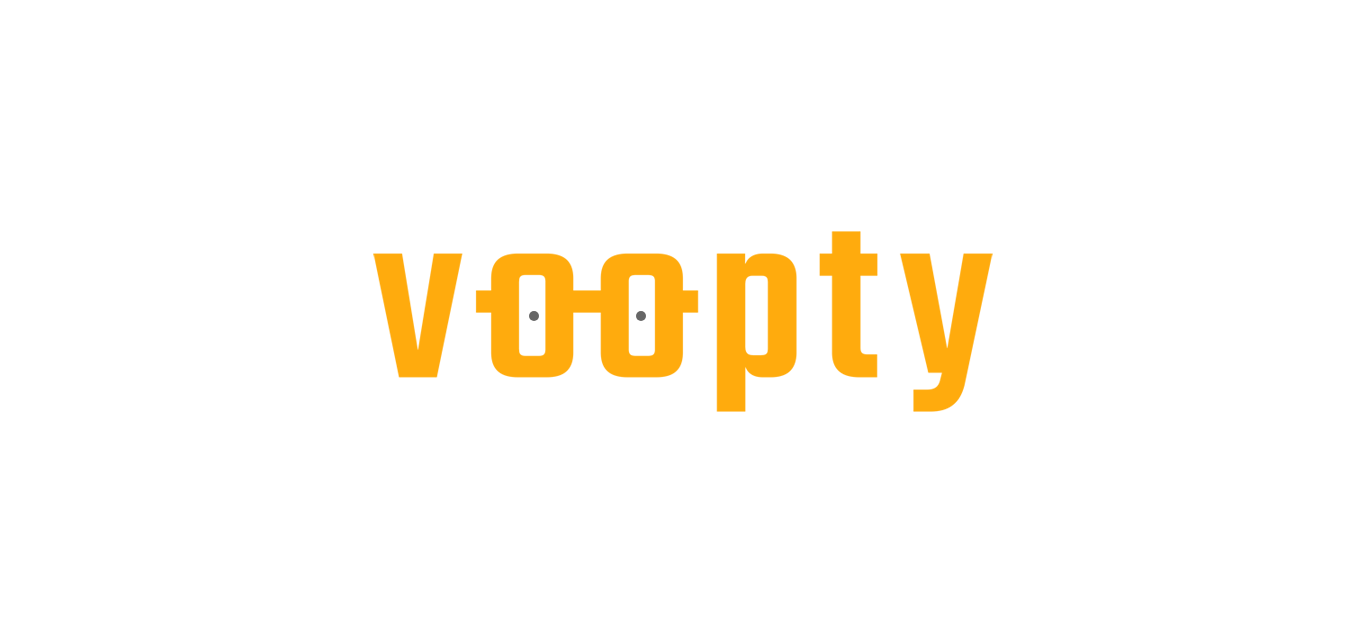 scroll, scrollTop: 0, scrollLeft: 0, axis: both 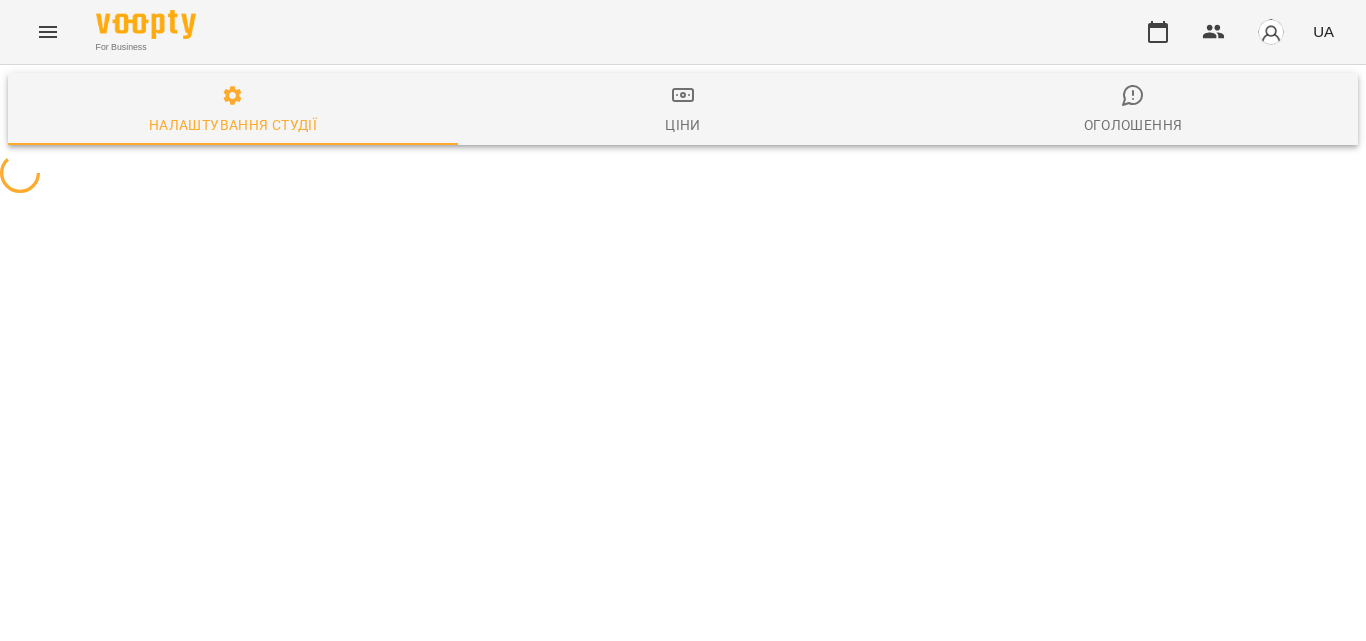 select on "**" 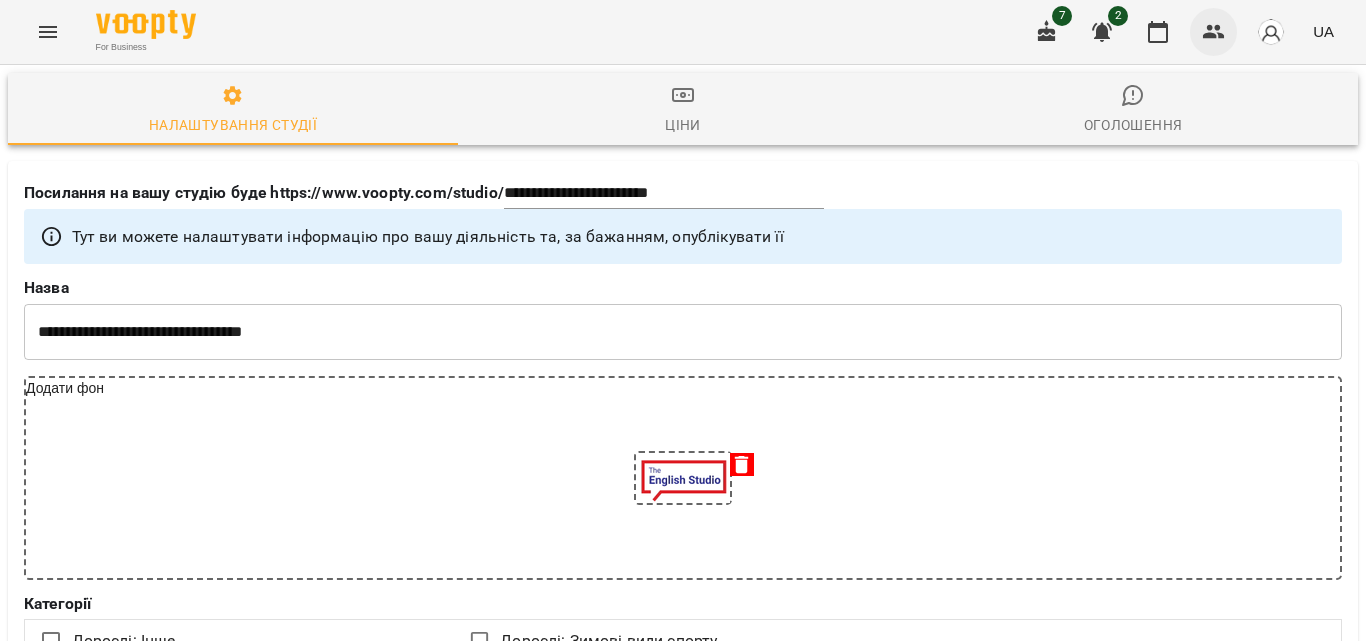 click 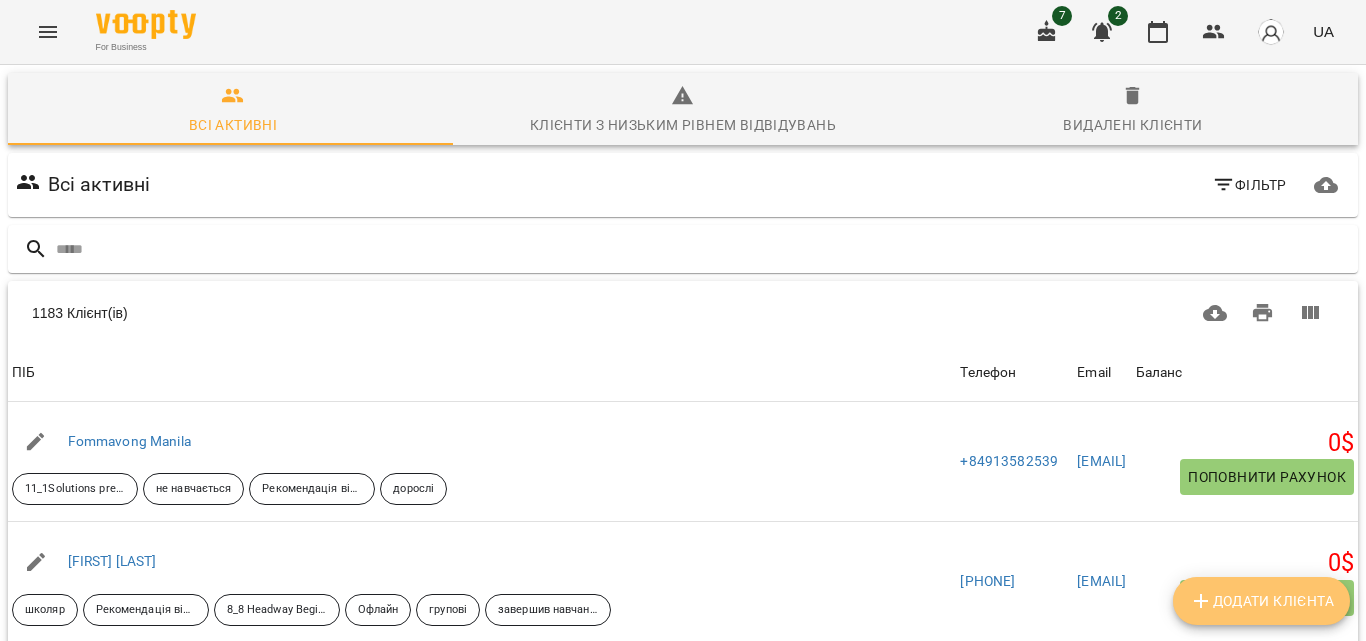 click on "Додати клієнта" at bounding box center [1261, 601] 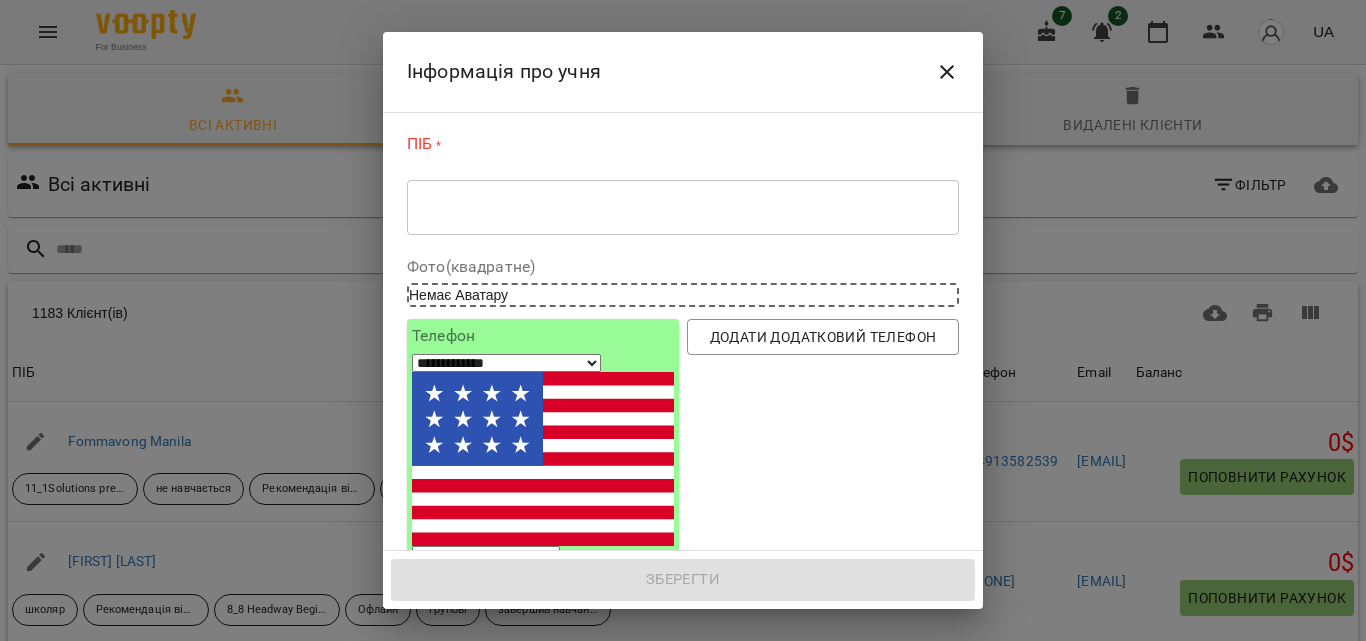 click on "* ​" at bounding box center [683, 207] 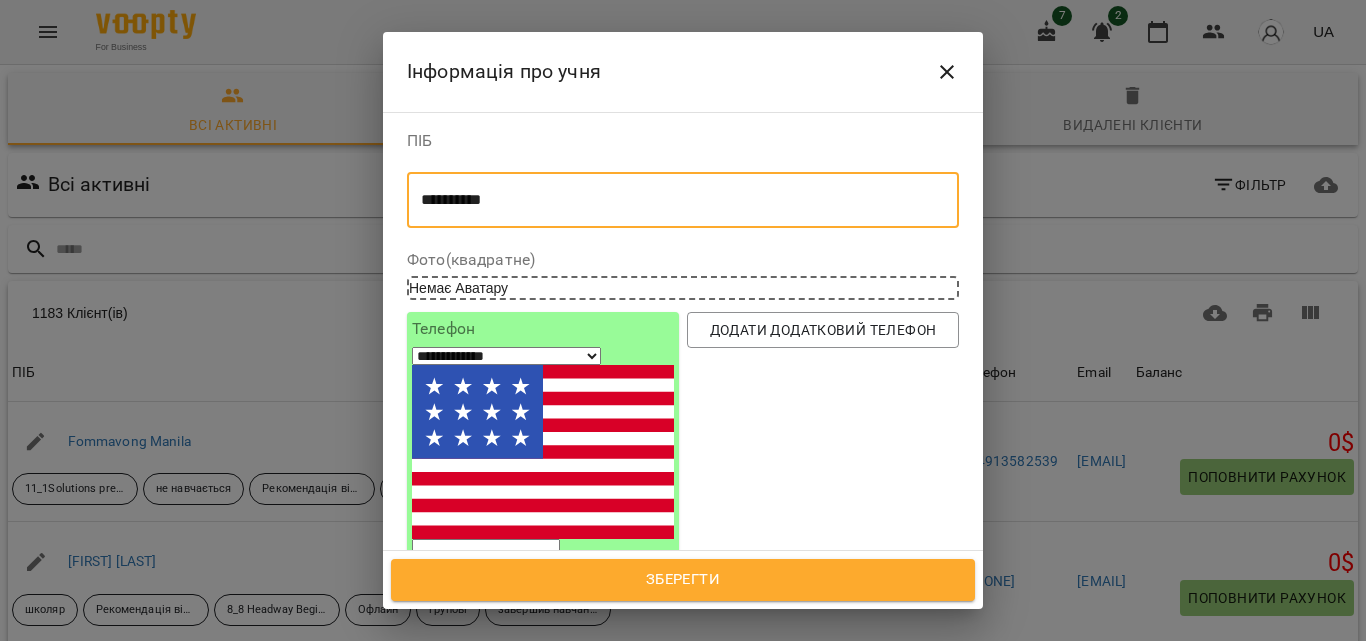 type on "**********" 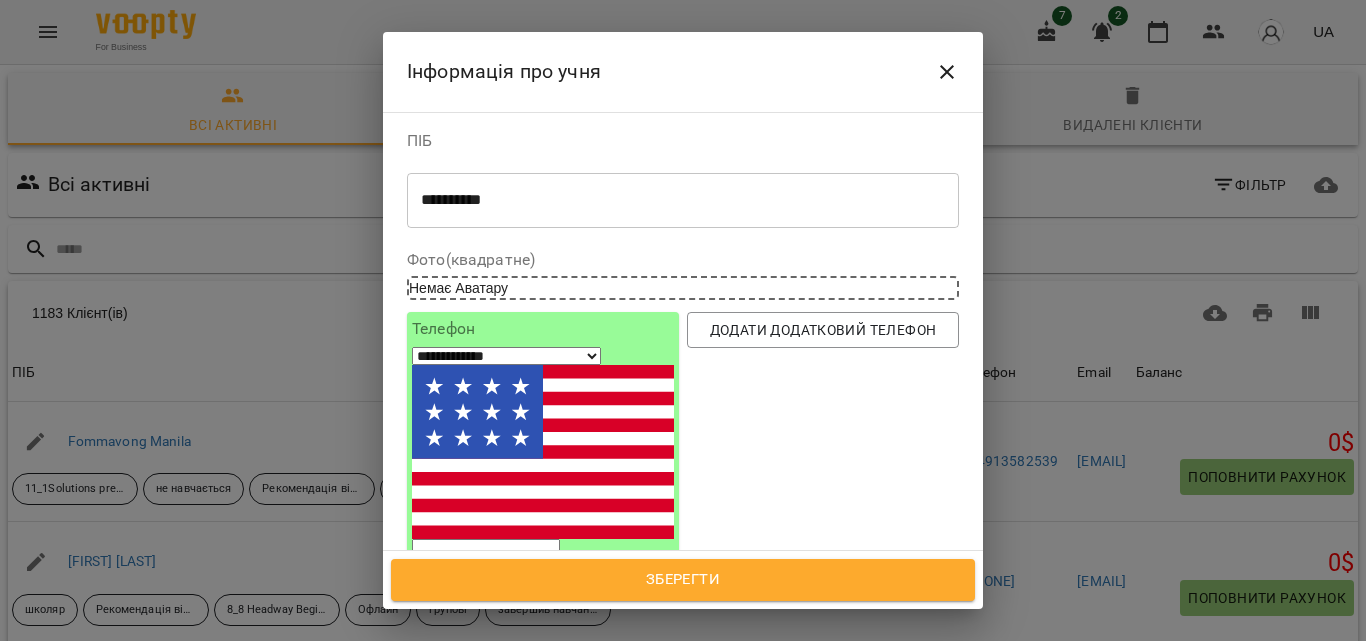 type on "*" 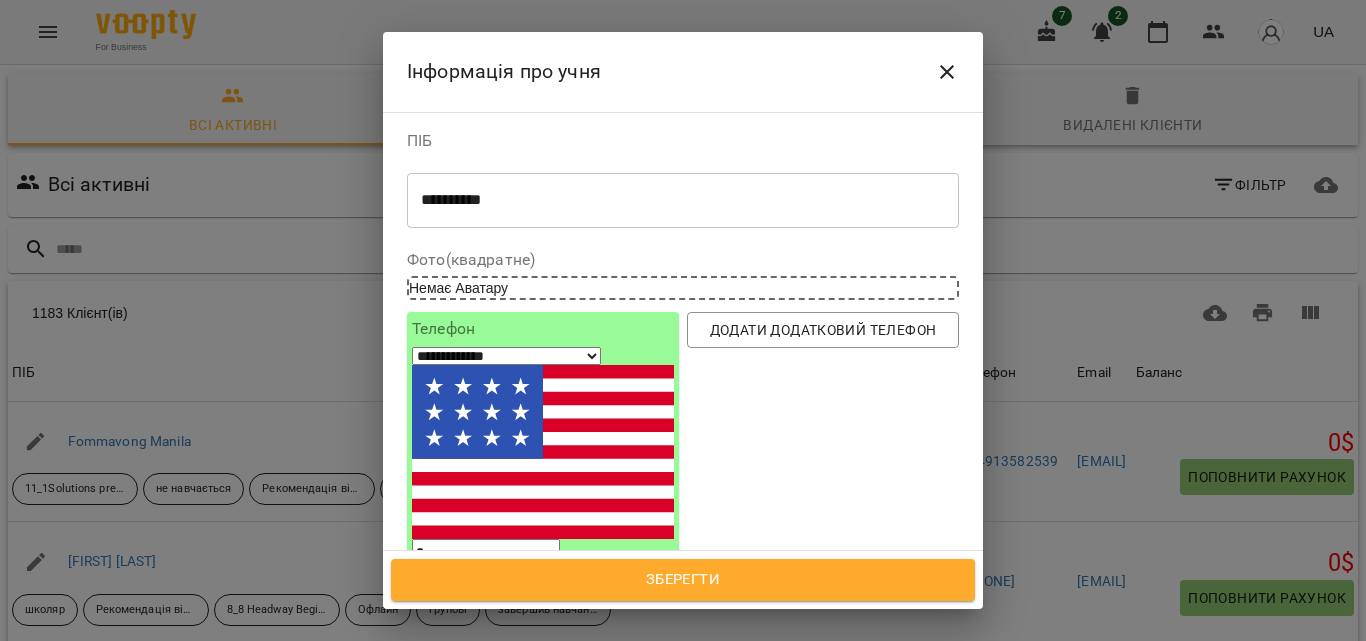 select on "**" 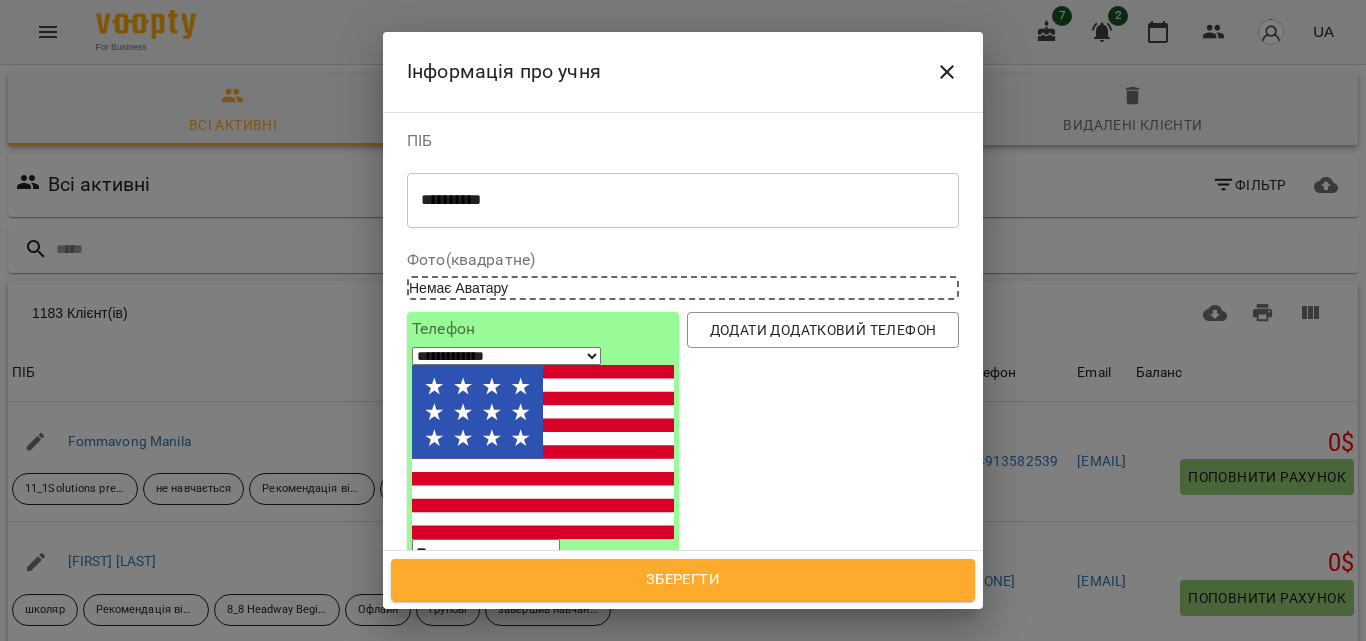 type on "***" 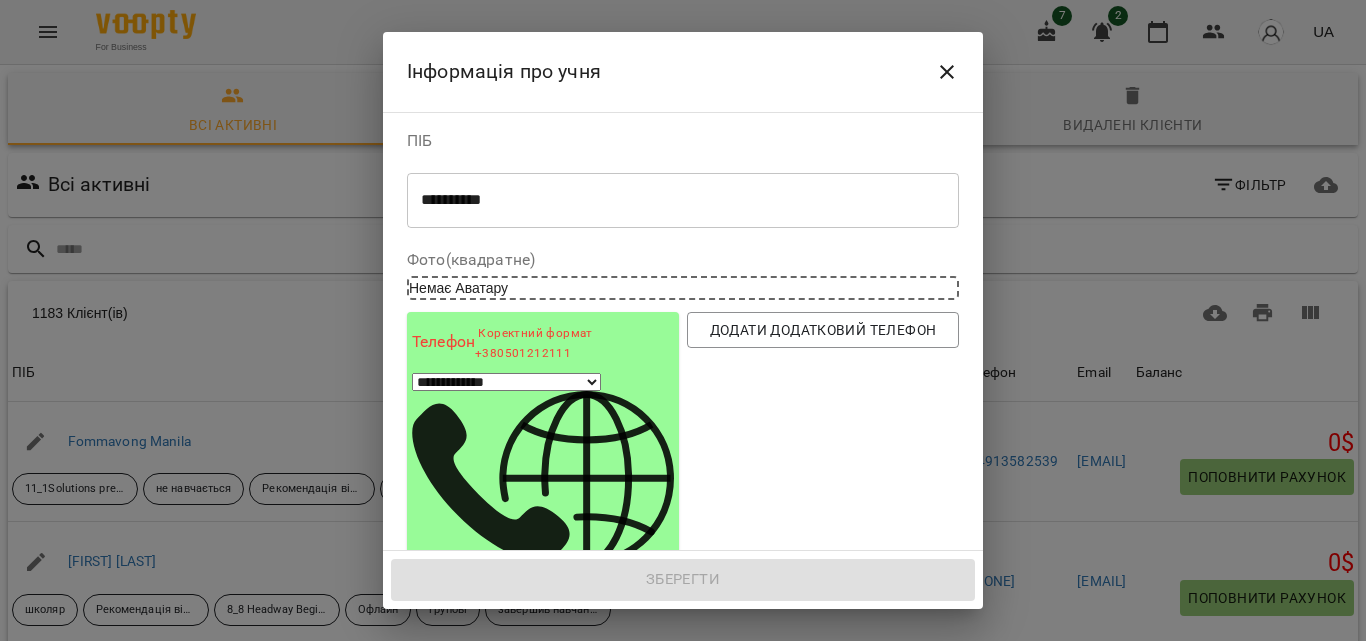 select on "**" 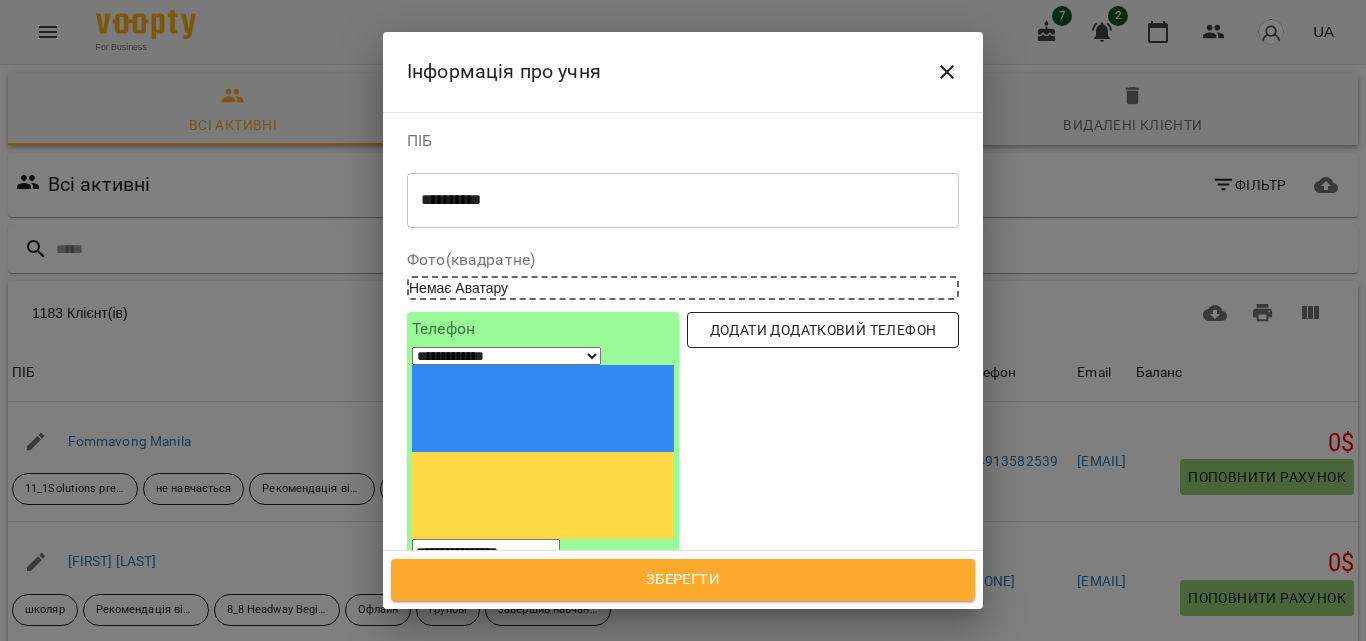type on "**********" 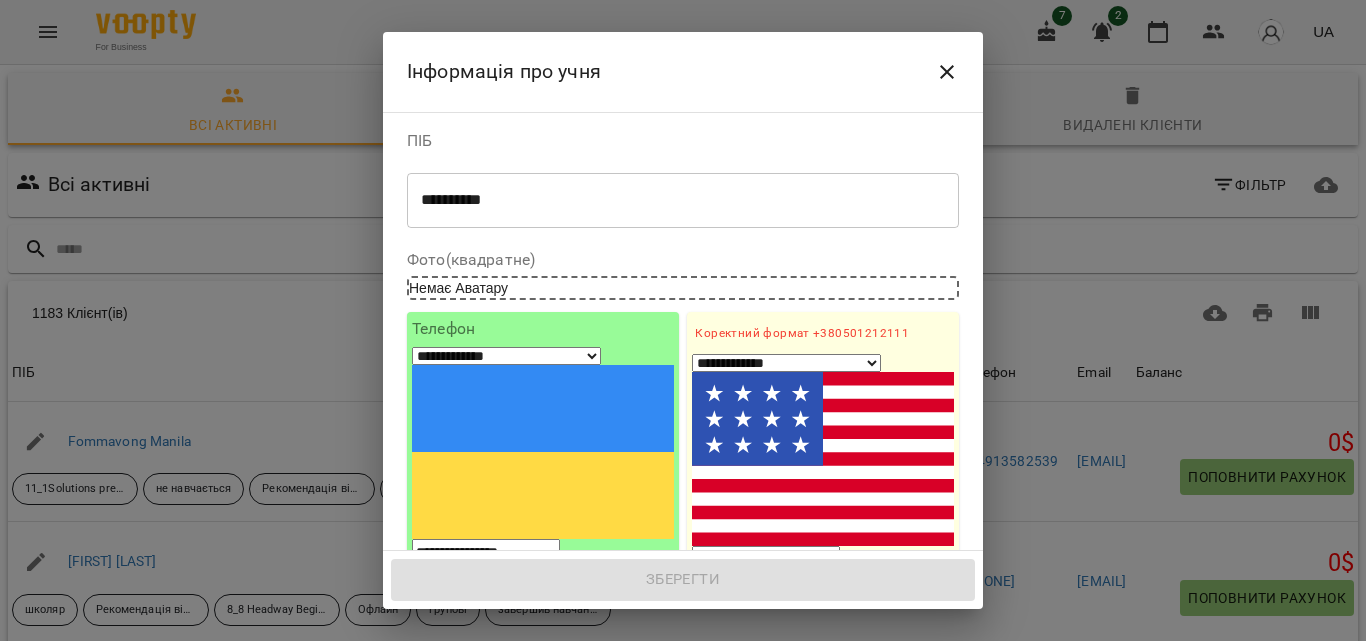 click at bounding box center (766, 559) 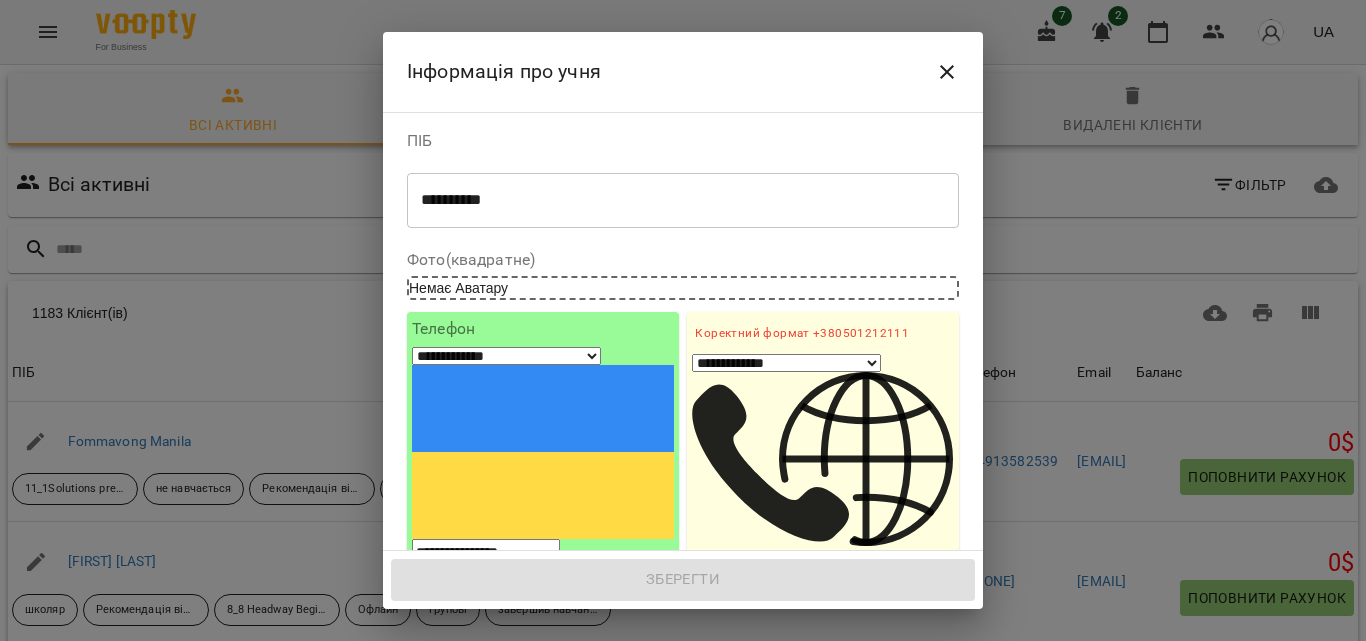 type on "***" 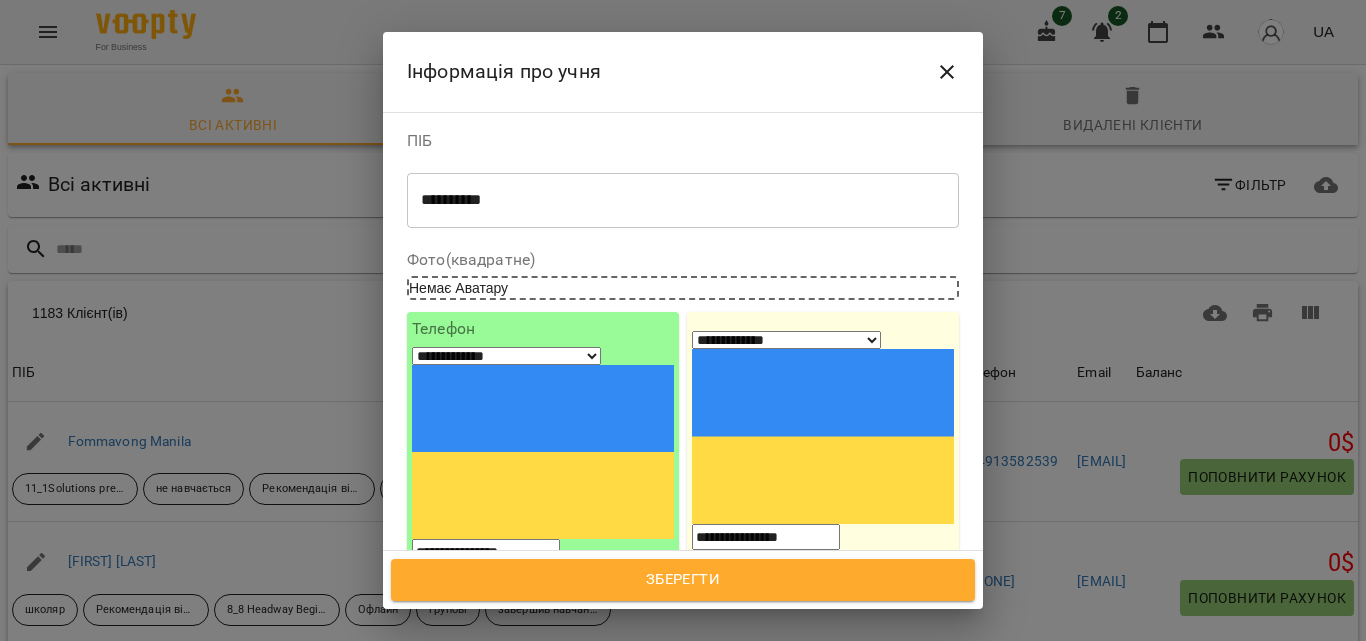type on "**********" 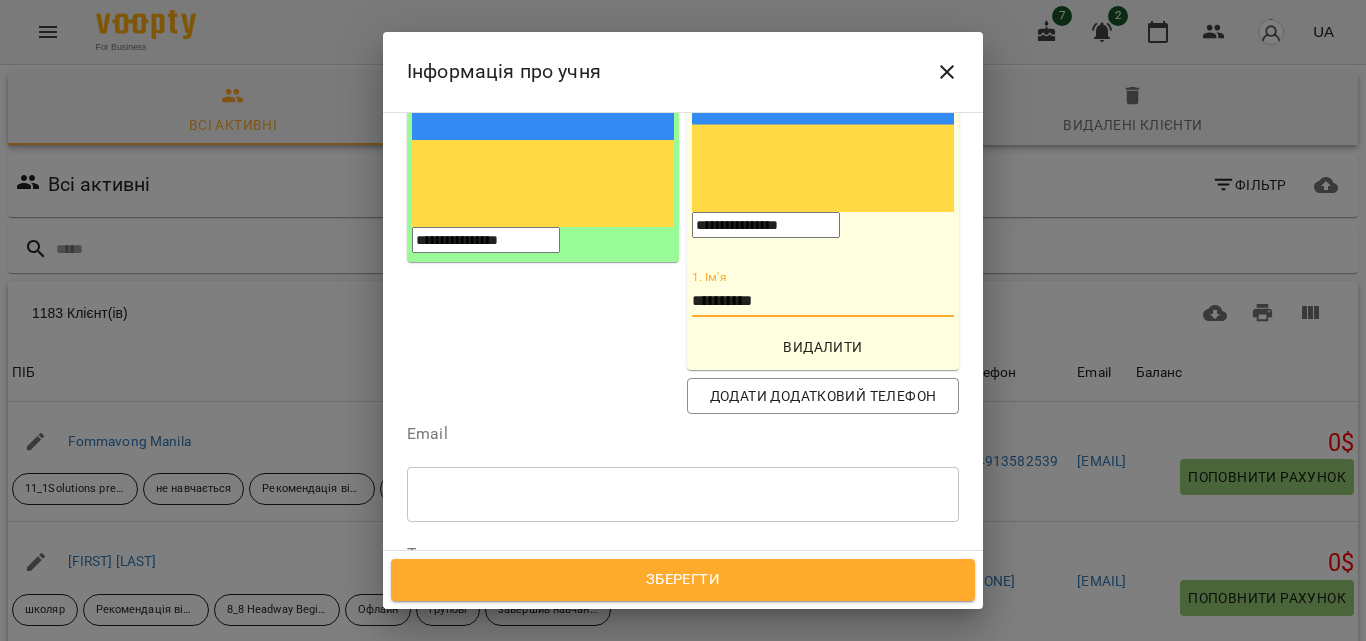 scroll, scrollTop: 313, scrollLeft: 0, axis: vertical 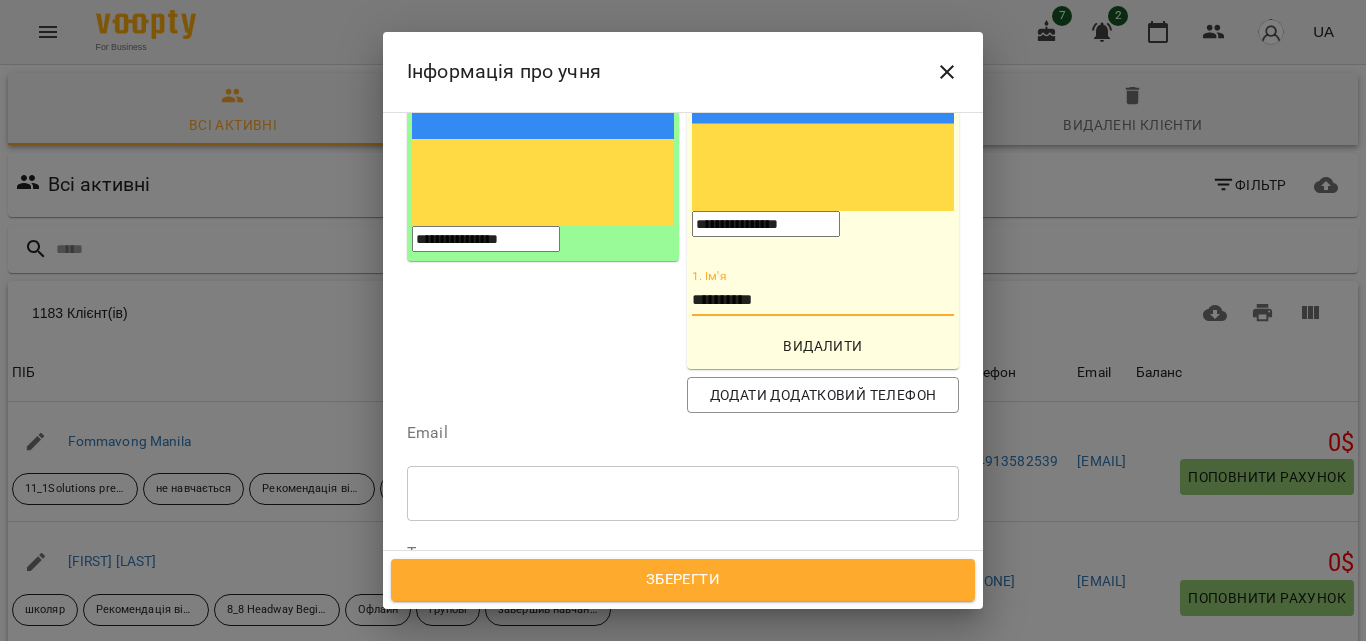 click on "Надрукуйте або оберіть..." at bounding box center (501, 588) 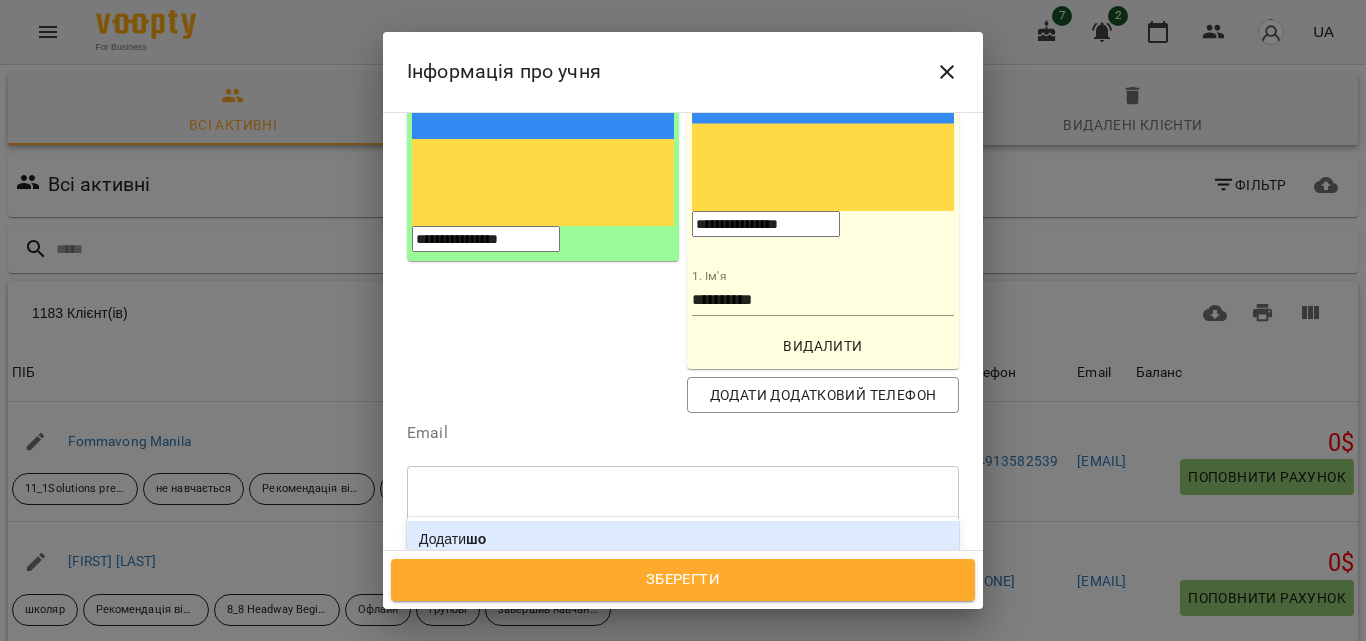 type on "*" 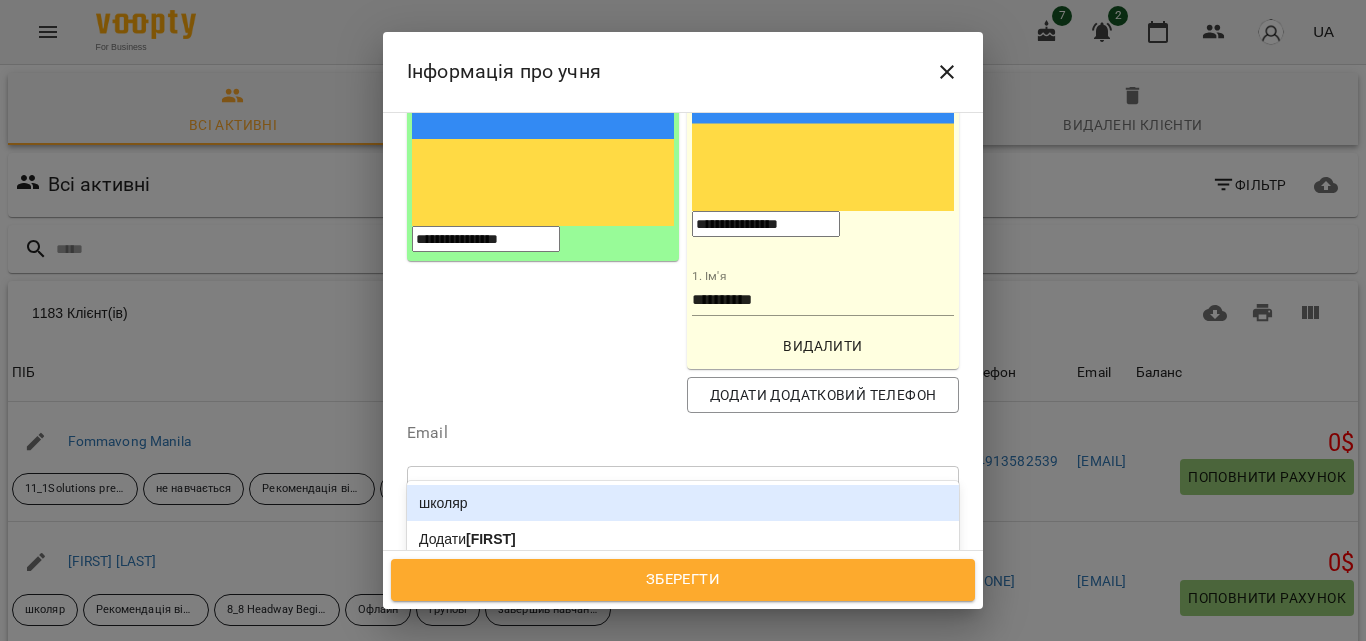 type on "*****" 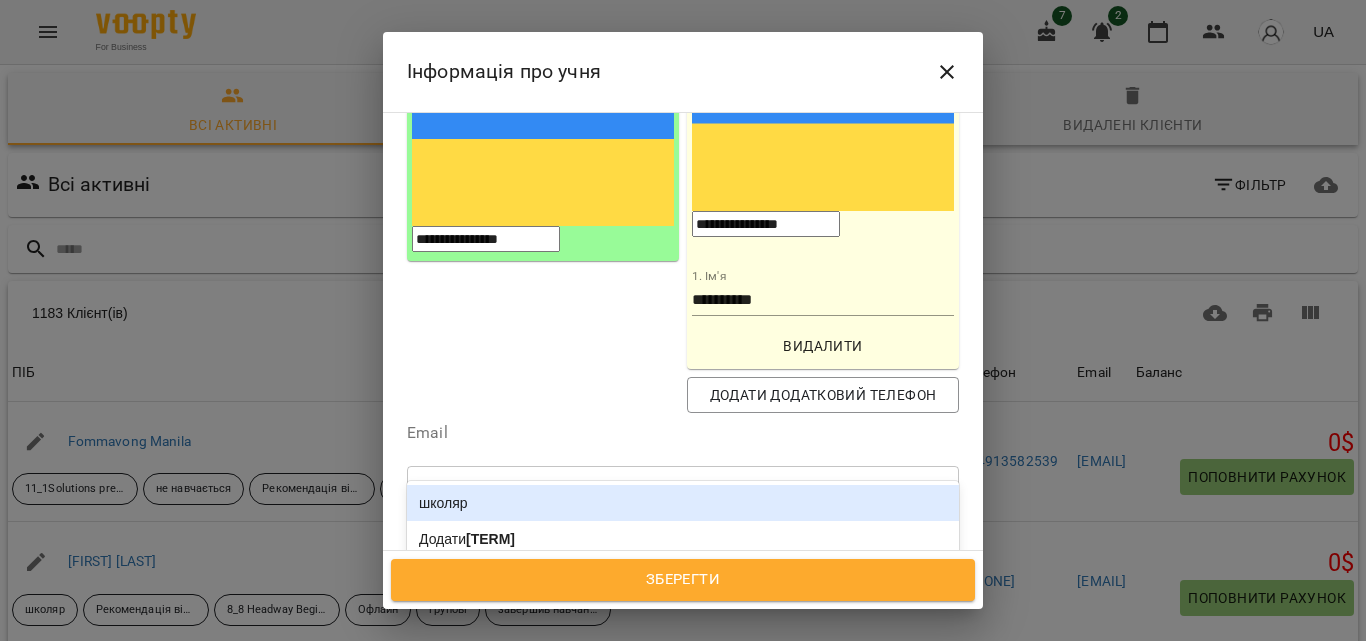 click on "школяр" at bounding box center [683, 503] 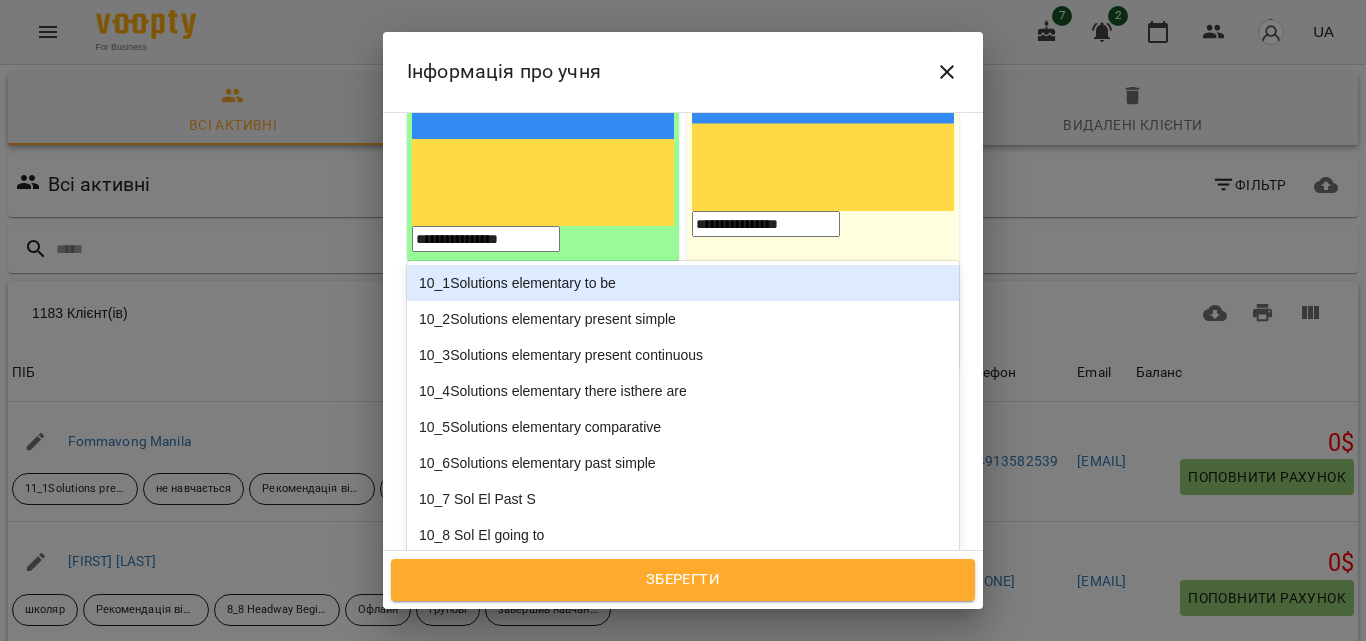 click on "школяр" at bounding box center (646, 587) 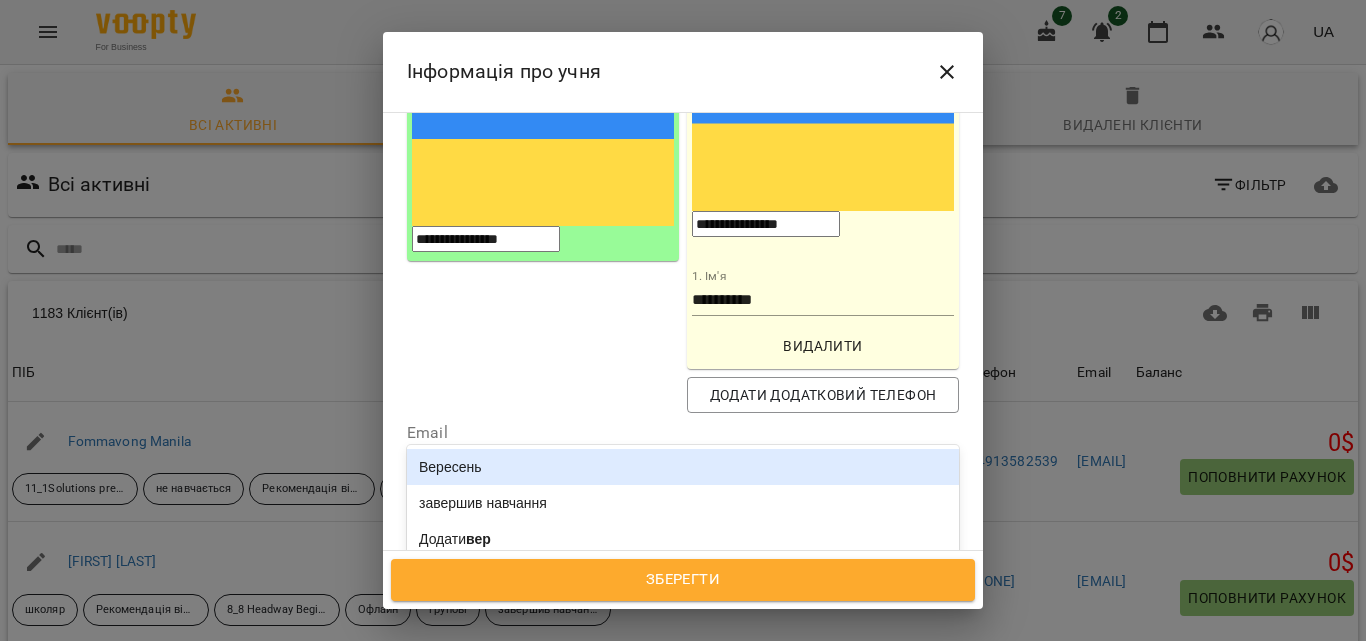 type on "****" 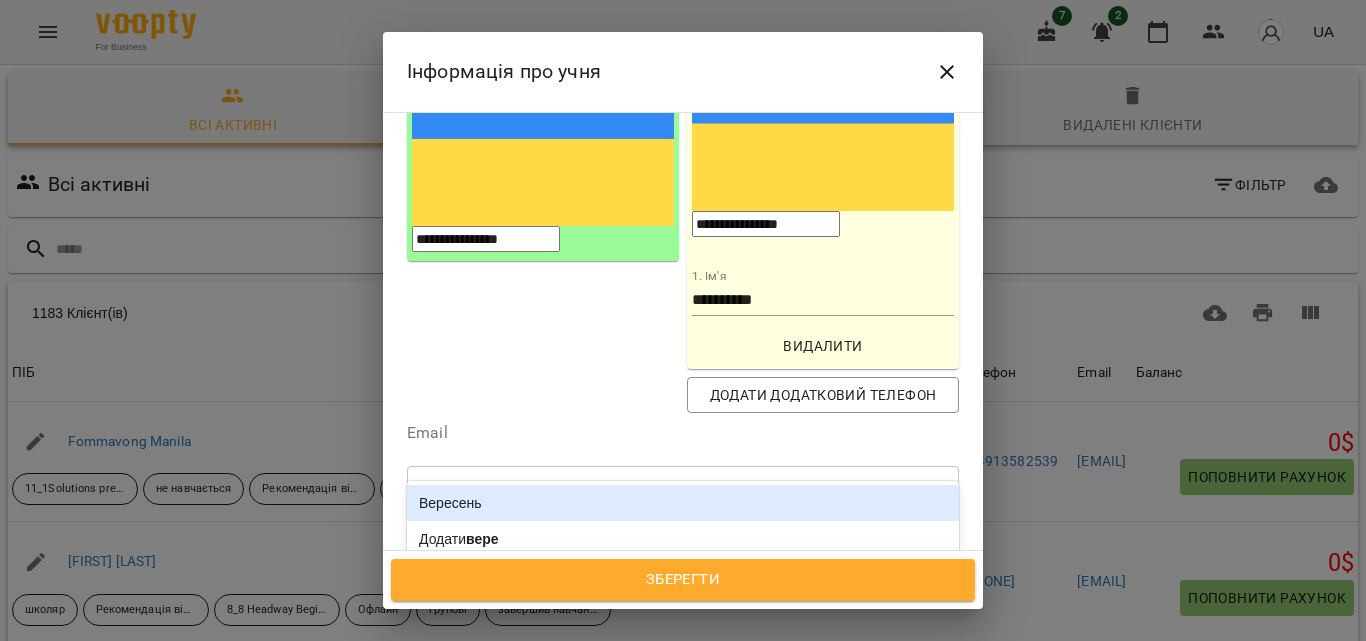 click on "Вересень" at bounding box center (683, 503) 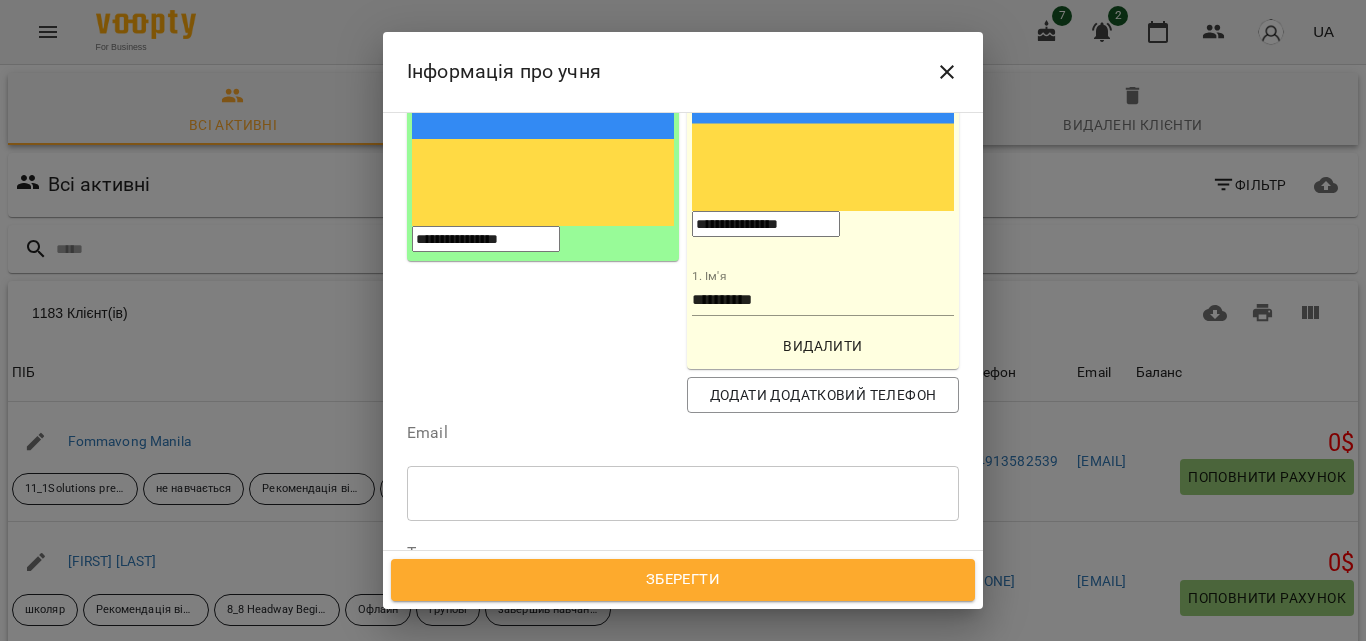 click on "[TERM] [TERM]" at bounding box center (646, 587) 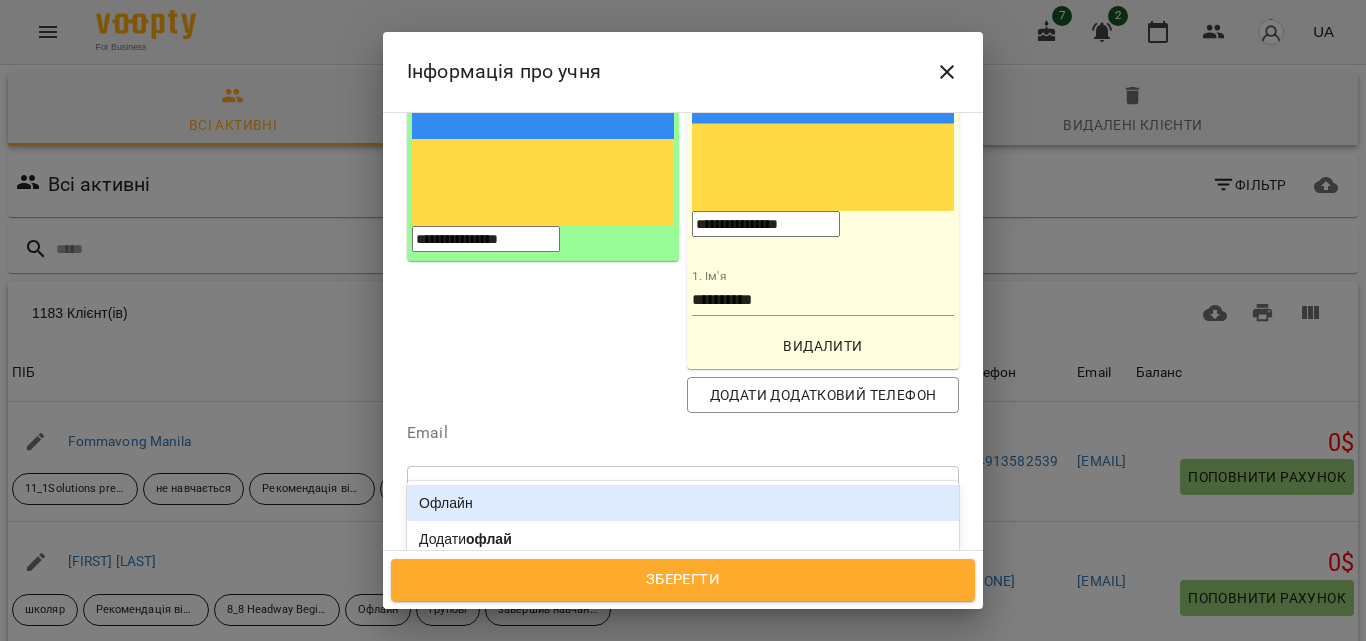 type on "******" 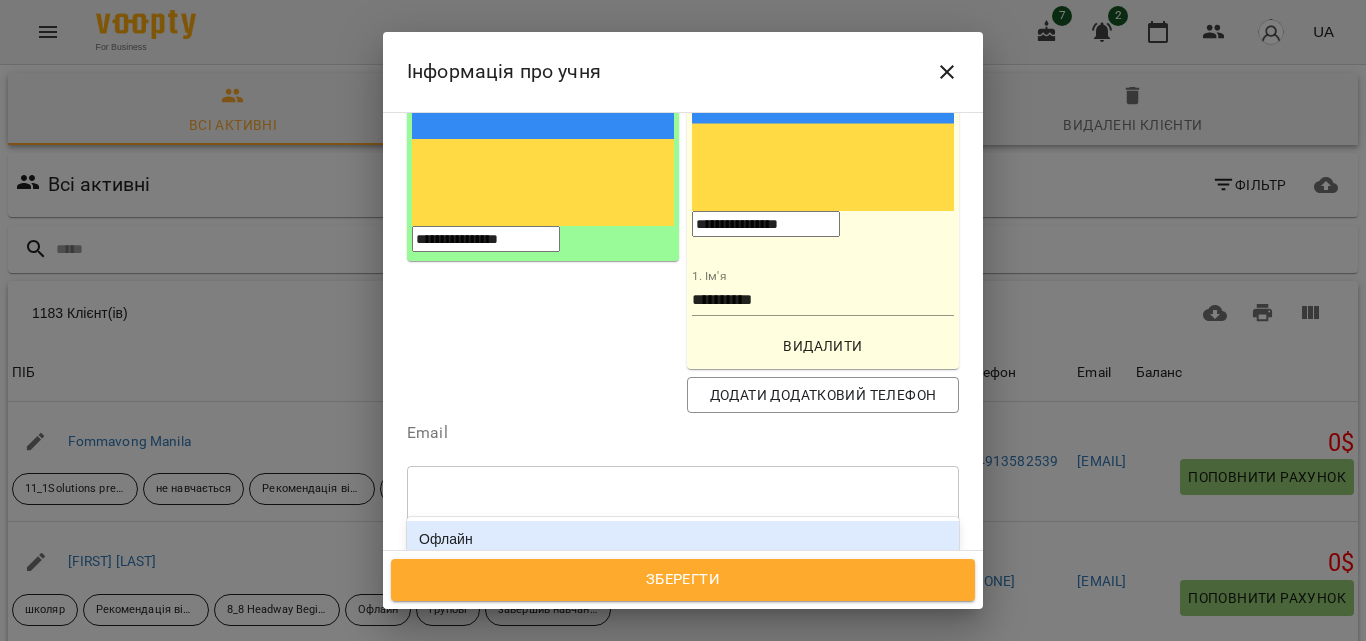 click on "Офлайн" at bounding box center [683, 539] 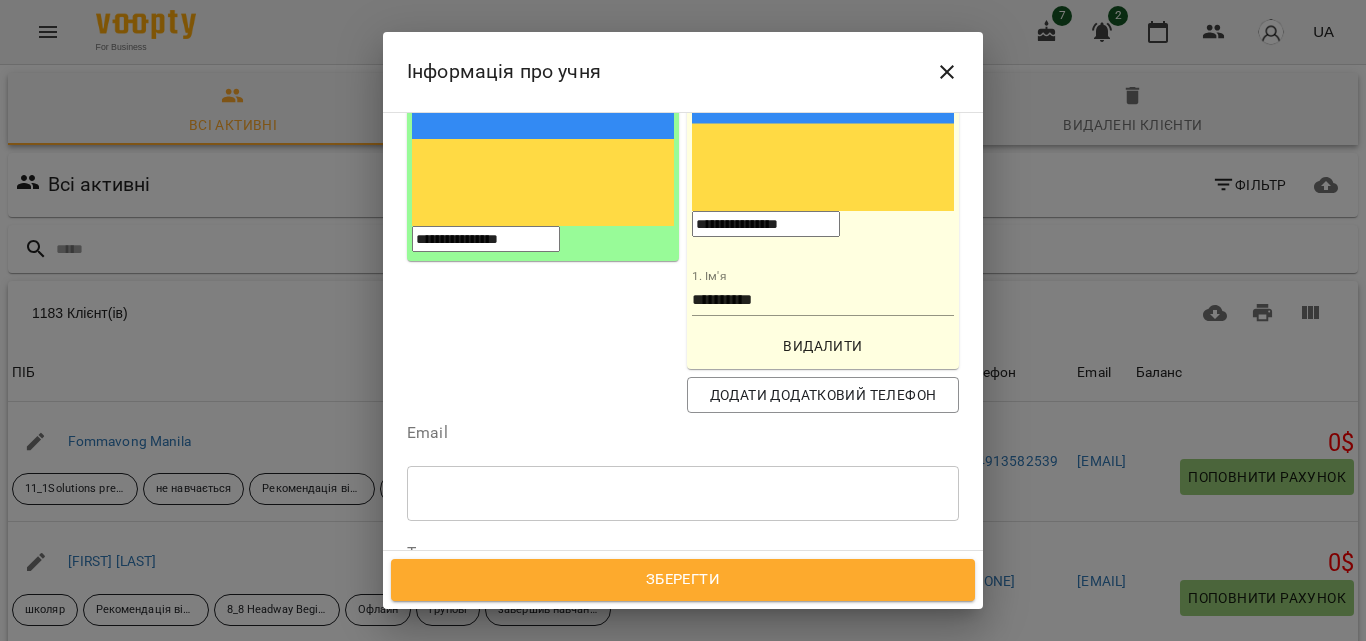 click on "школяр Вересень Офлайн" at bounding box center (646, 587) 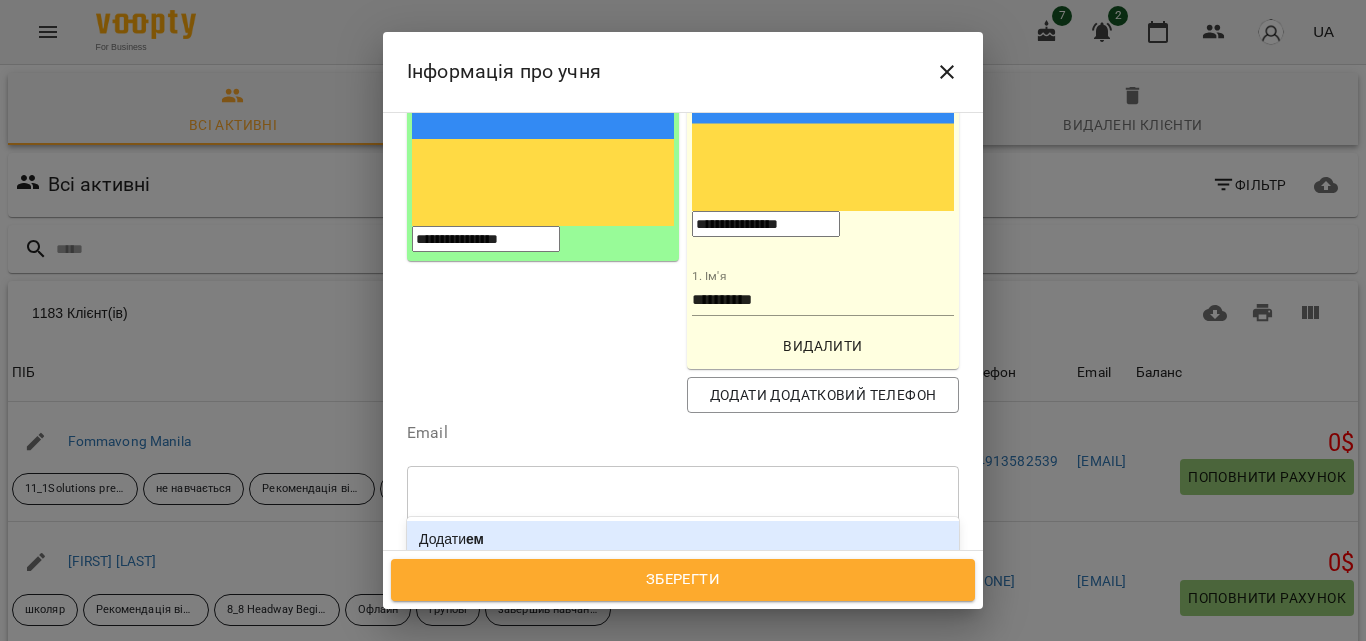 type on "*" 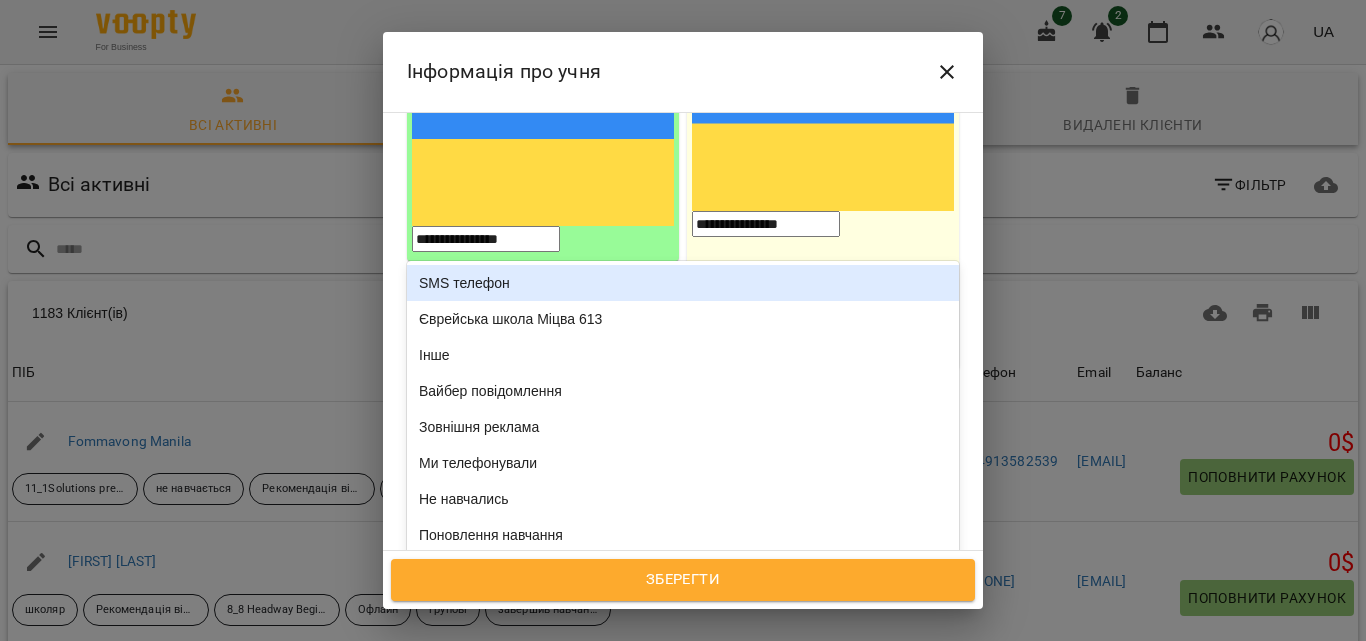 type on "*" 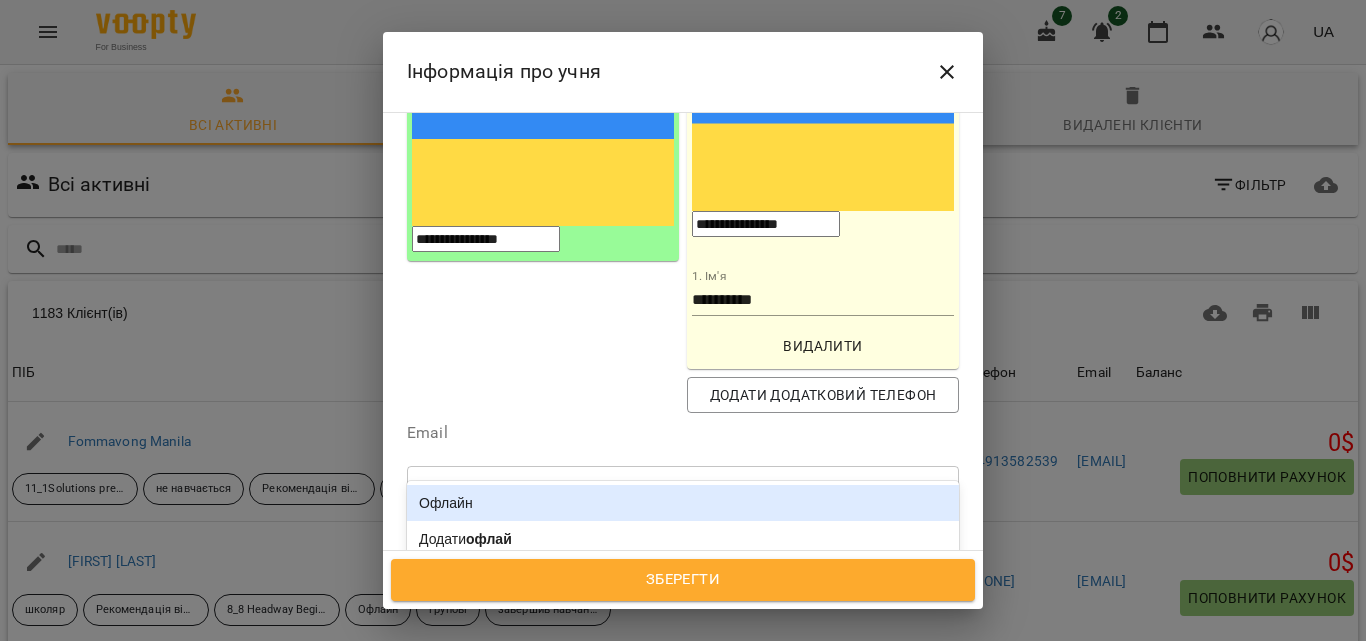 type on "******" 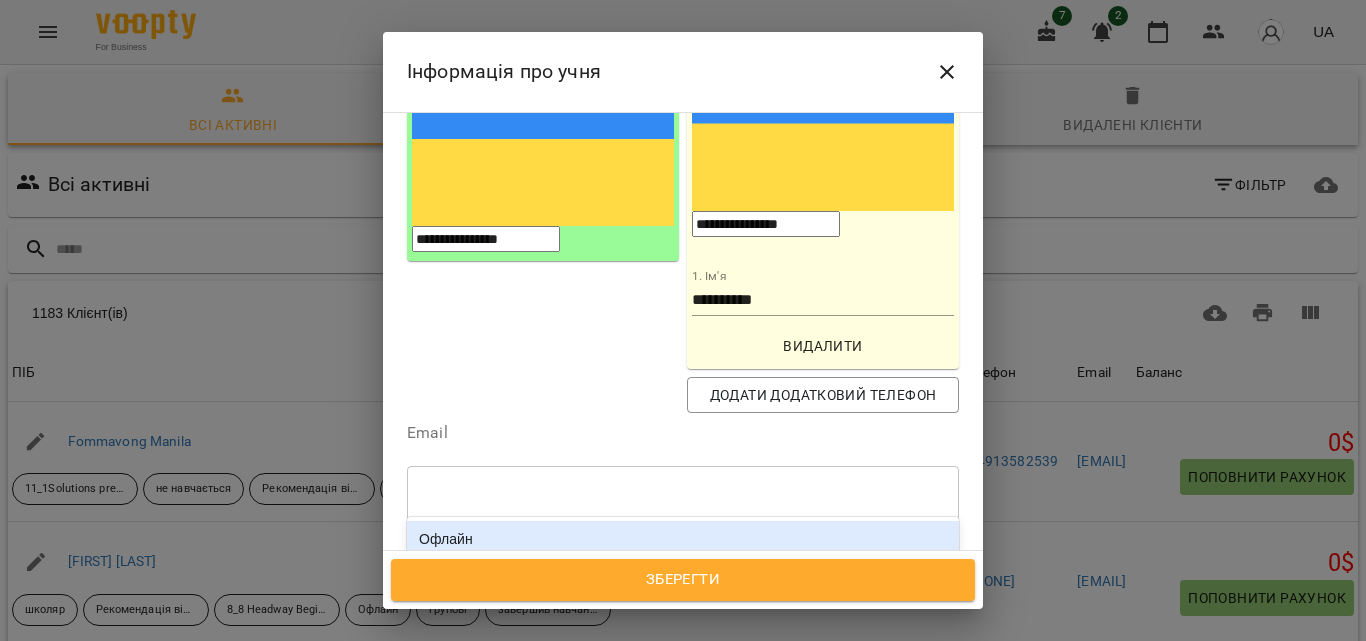 click on "Офлайн" at bounding box center (683, 539) 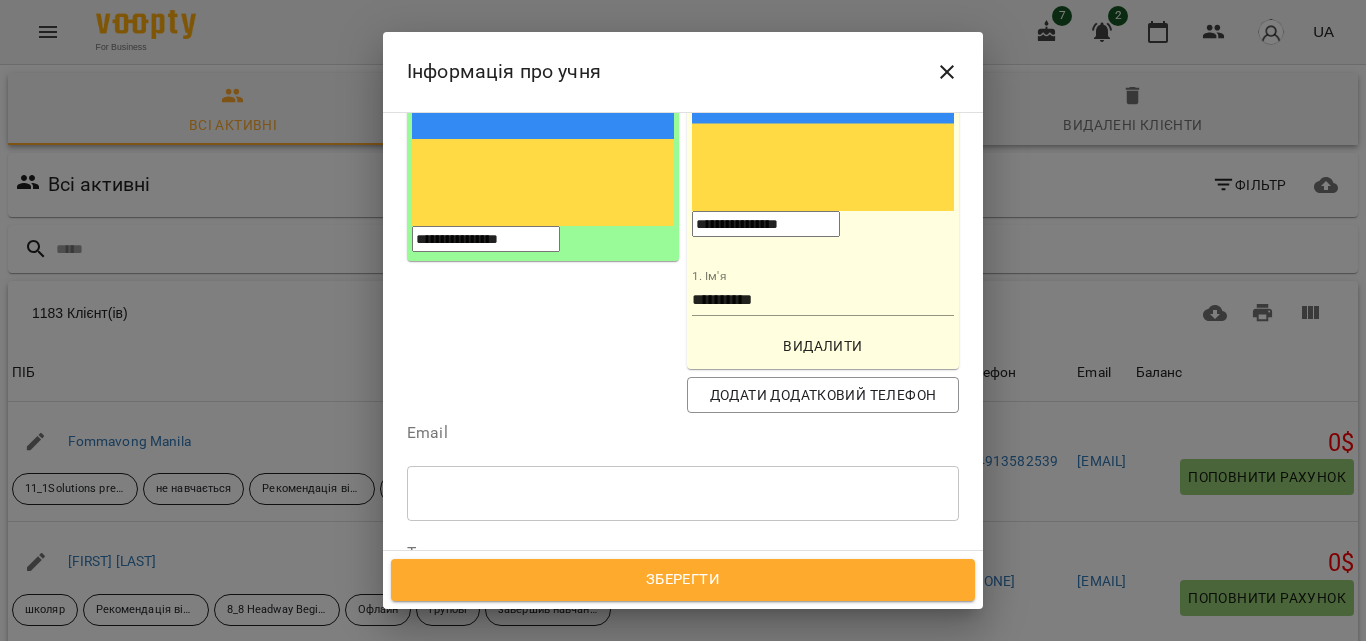 click on "школяр Вересень Офлайн" at bounding box center (646, 587) 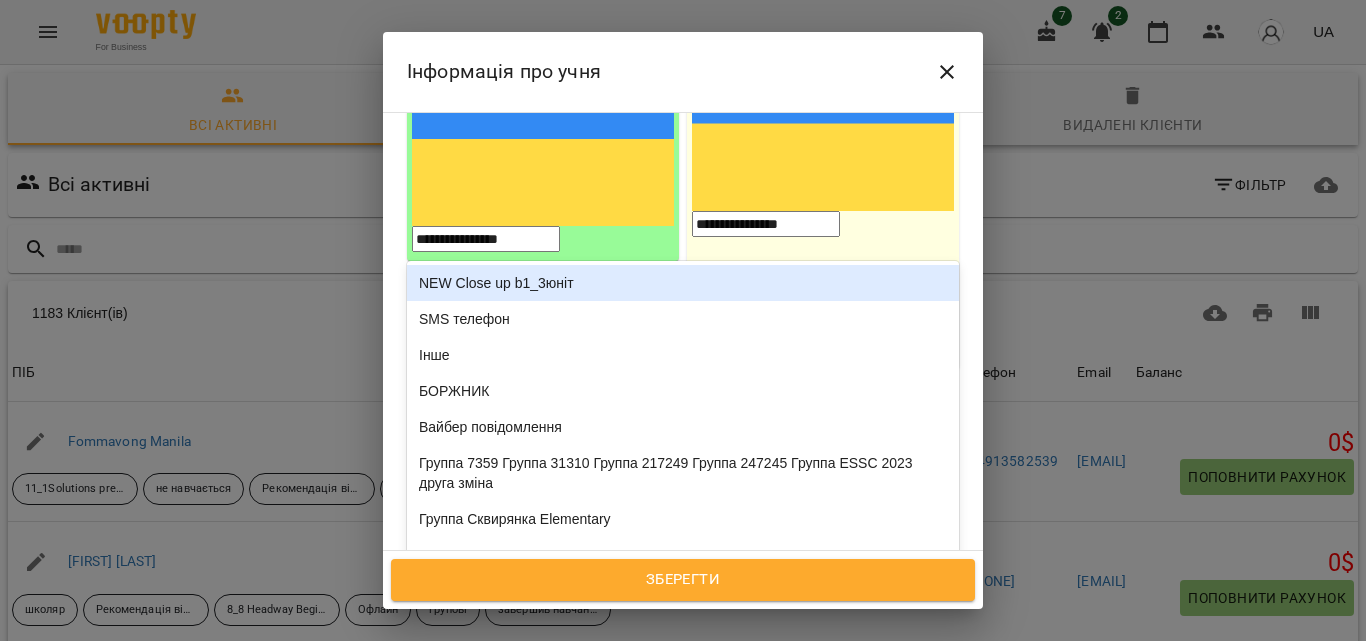 type on "***" 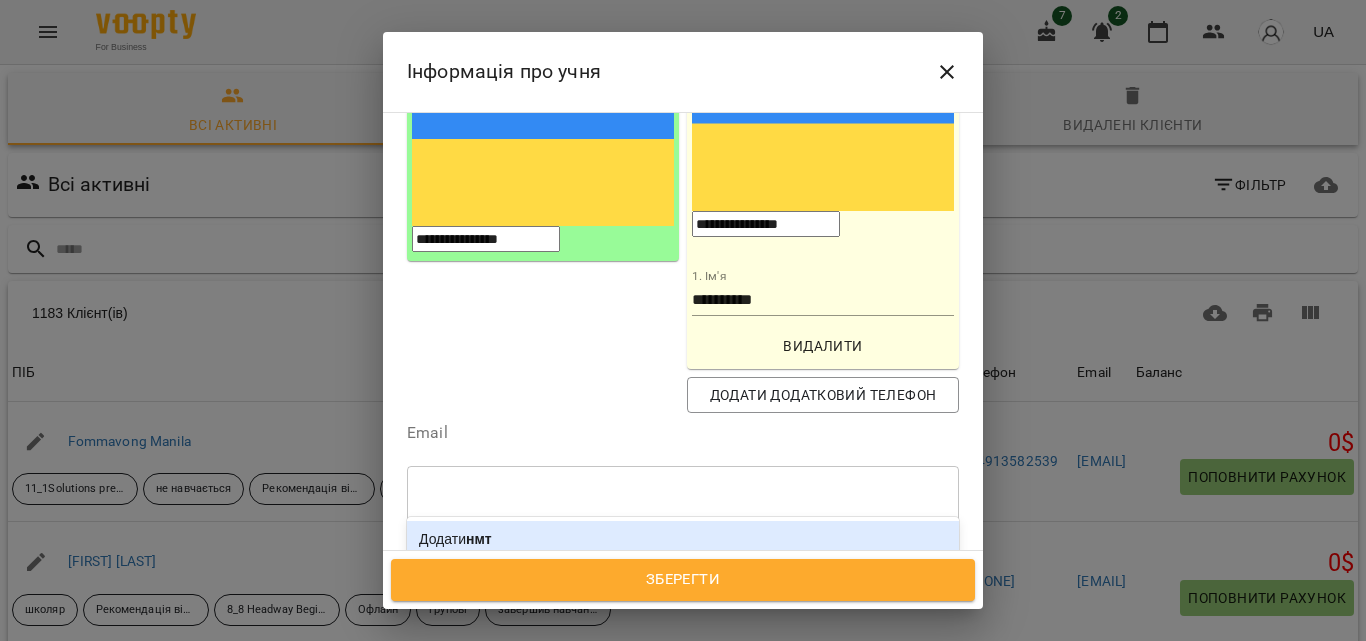 click on "Додати [TERM]" at bounding box center [683, 539] 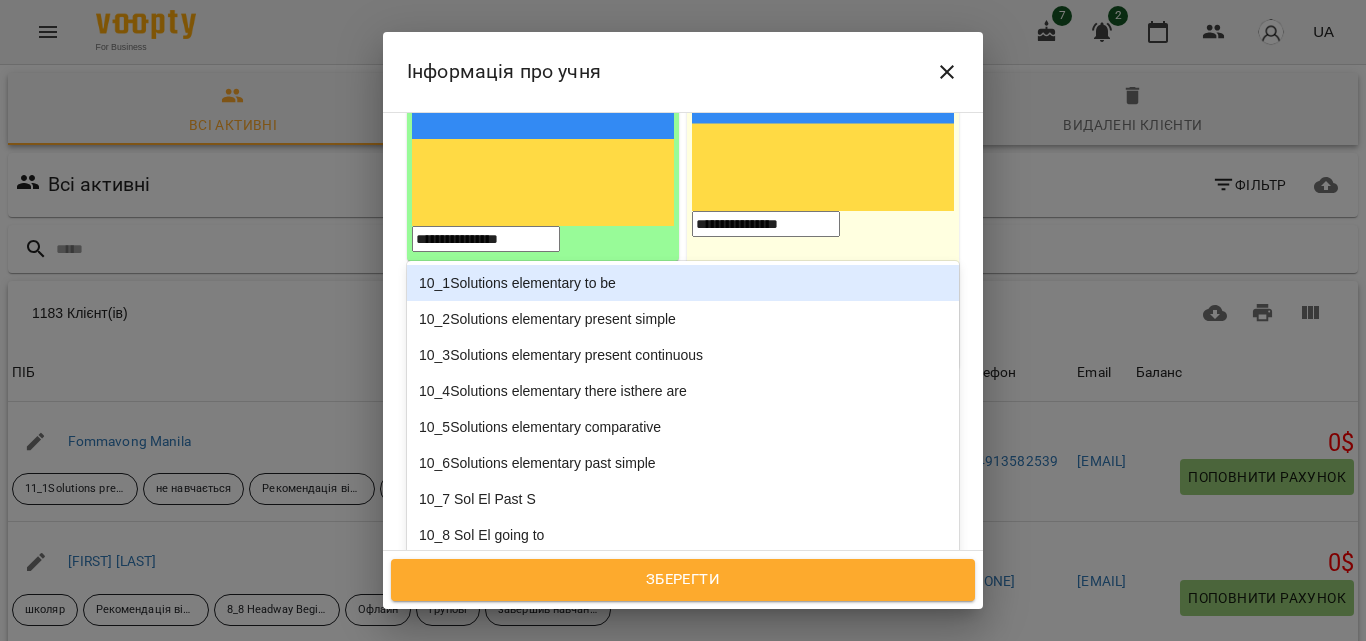 click on "школяр Вересень Офлайн нмт" at bounding box center [646, 587] 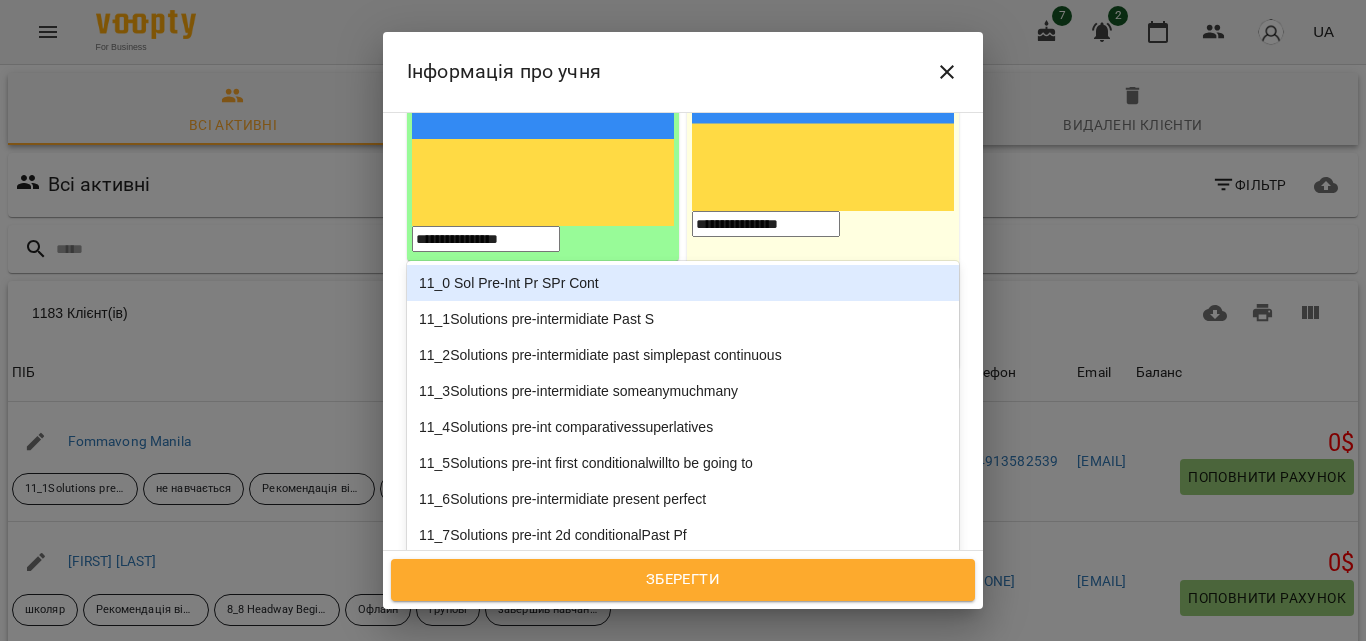 type on "****" 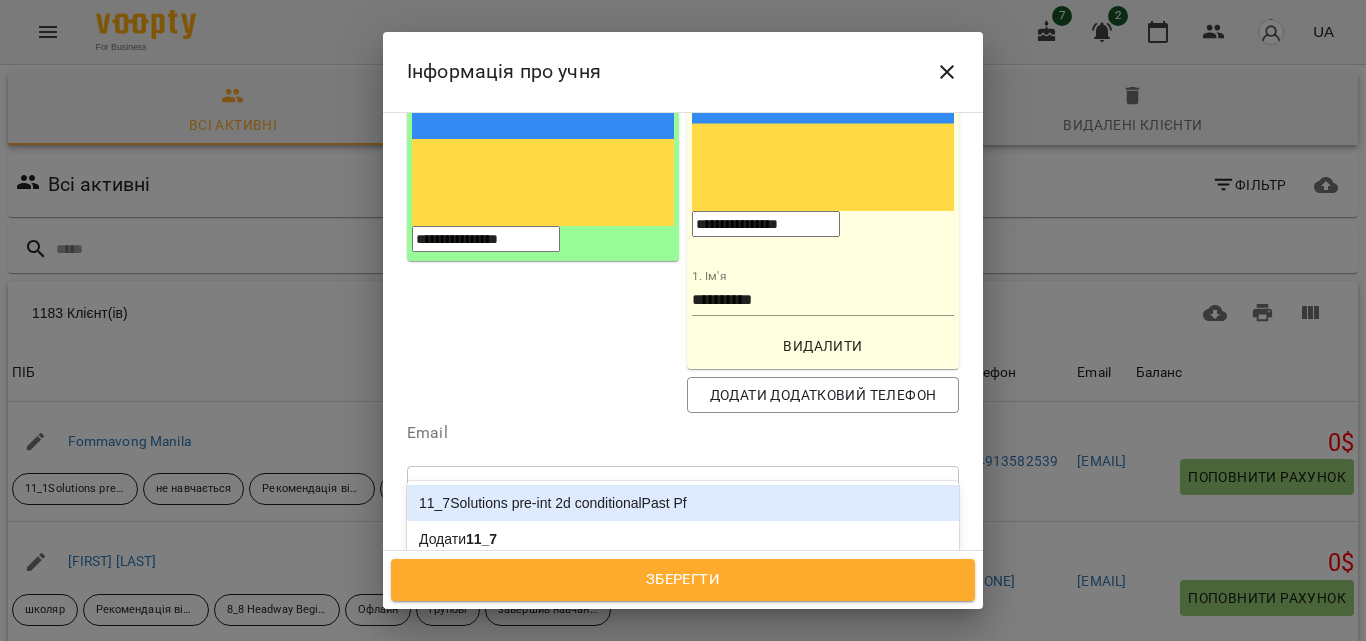 click on "11_7Solutions pre-int 2d conditionalPast Pf" at bounding box center (683, 503) 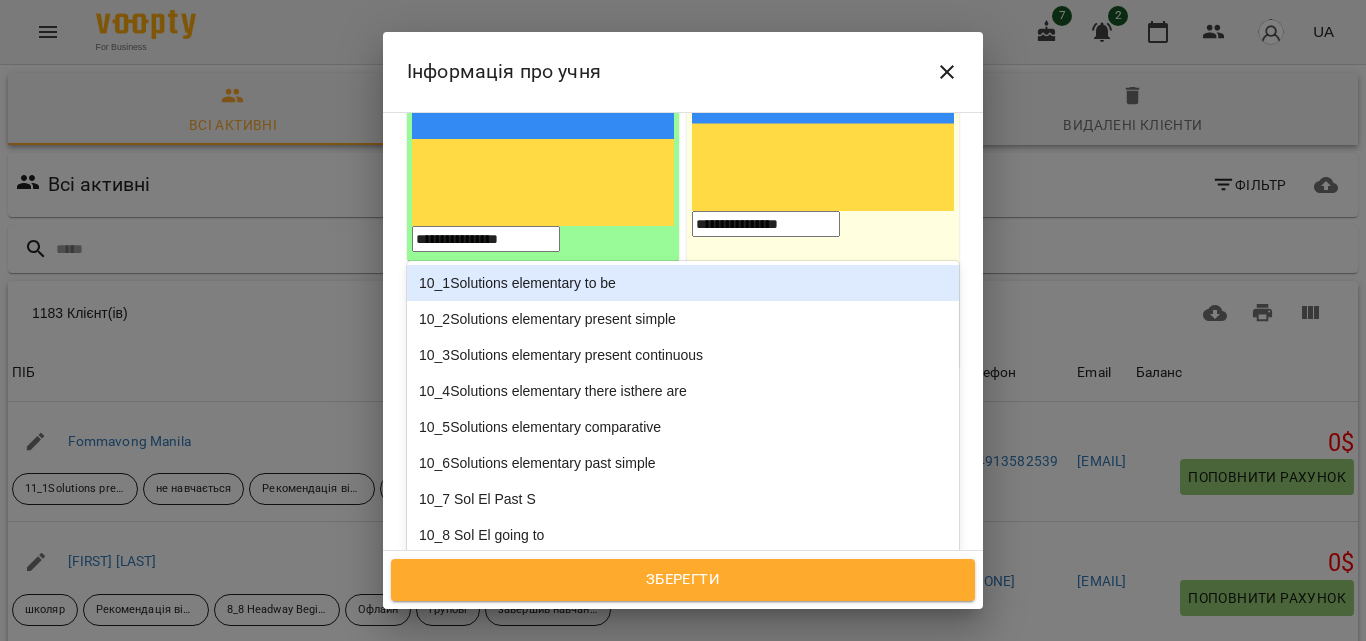 click on "школяр Вересень Офлайн нмт 11_7Solutions pre-int 2d conditionalPast Pf" at bounding box center [646, 600] 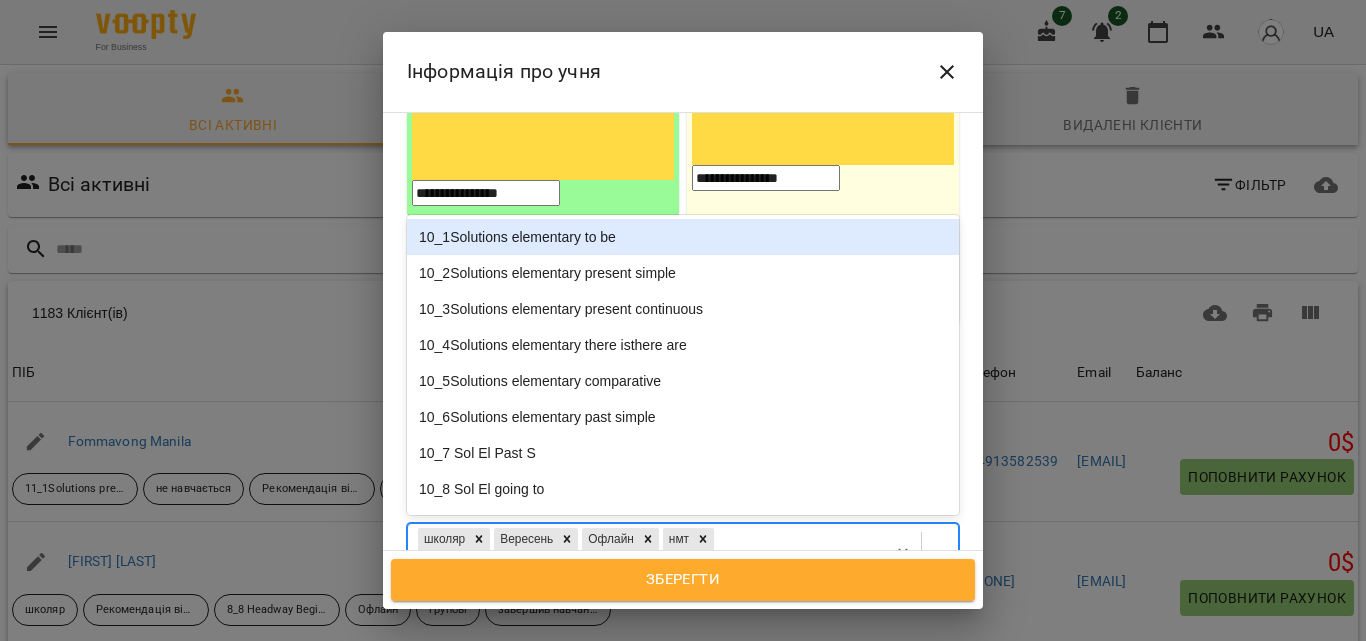 scroll, scrollTop: 360, scrollLeft: 0, axis: vertical 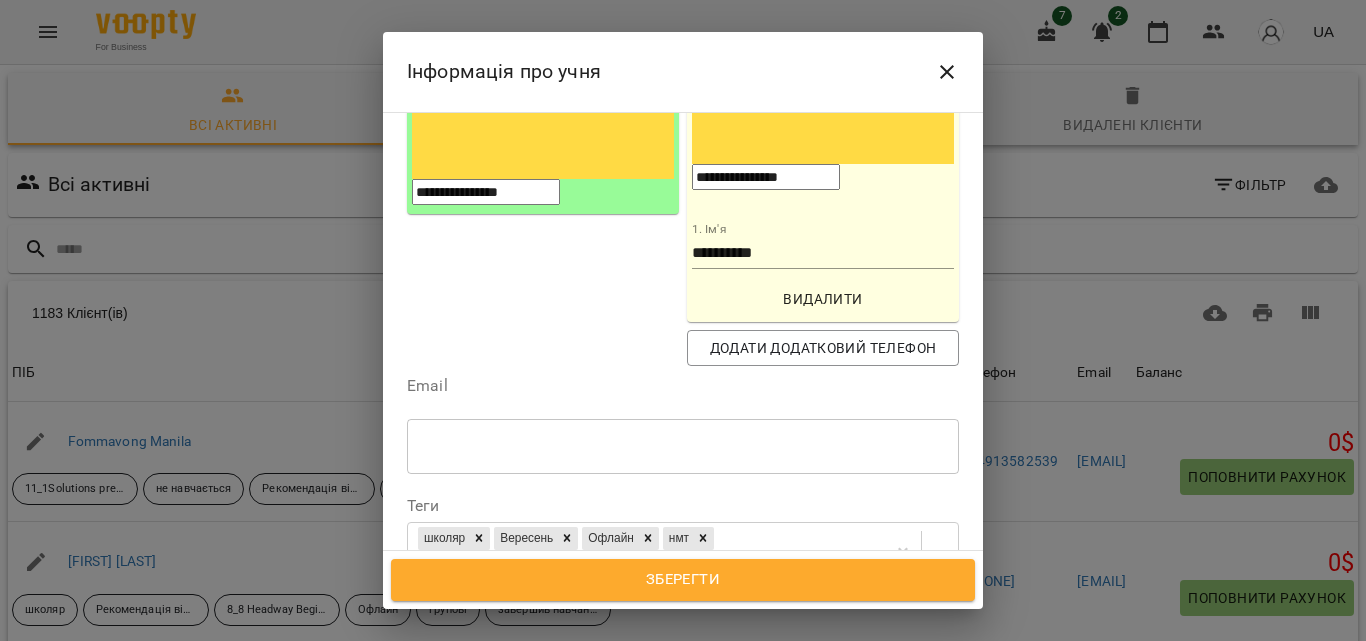 click on "Дата народження" at bounding box center (683, 614) 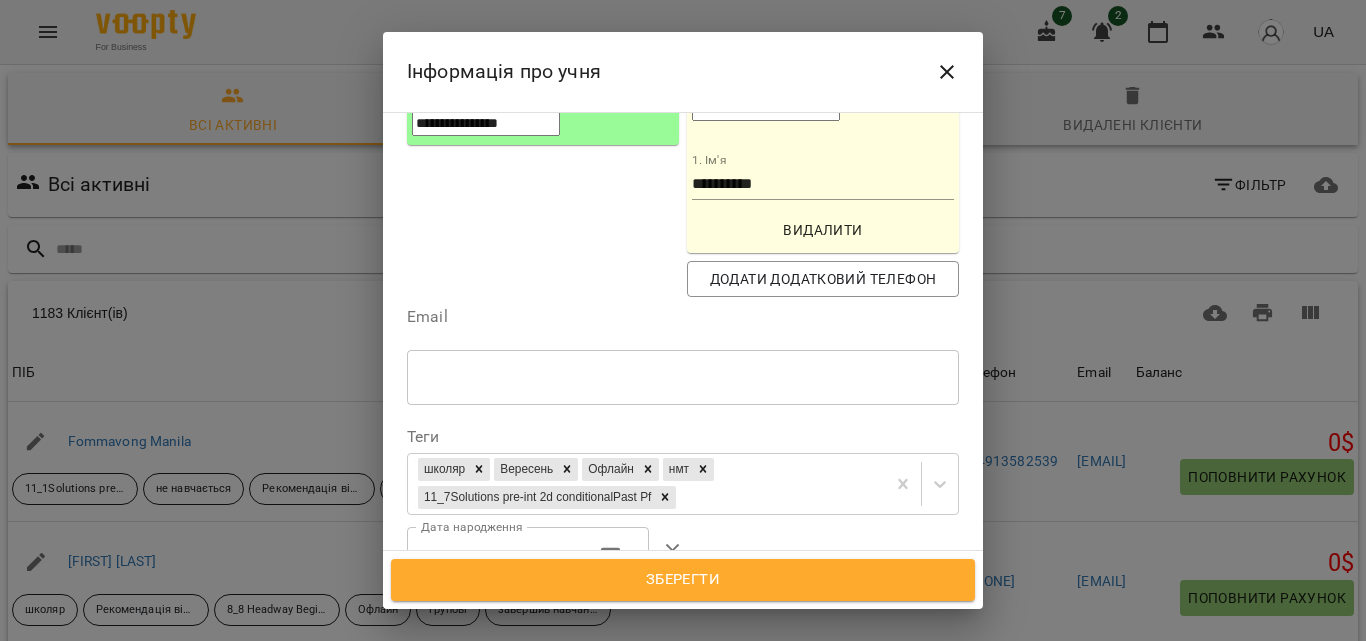 scroll, scrollTop: 434, scrollLeft: 0, axis: vertical 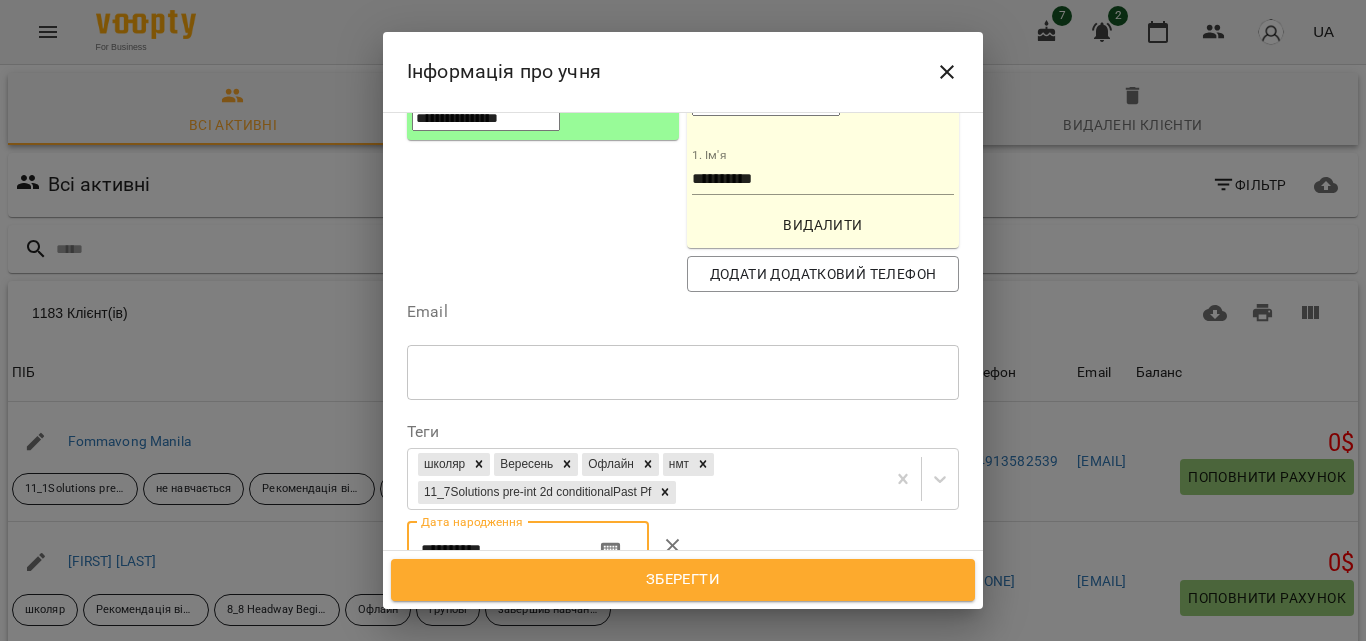 click on "**********" at bounding box center [493, 550] 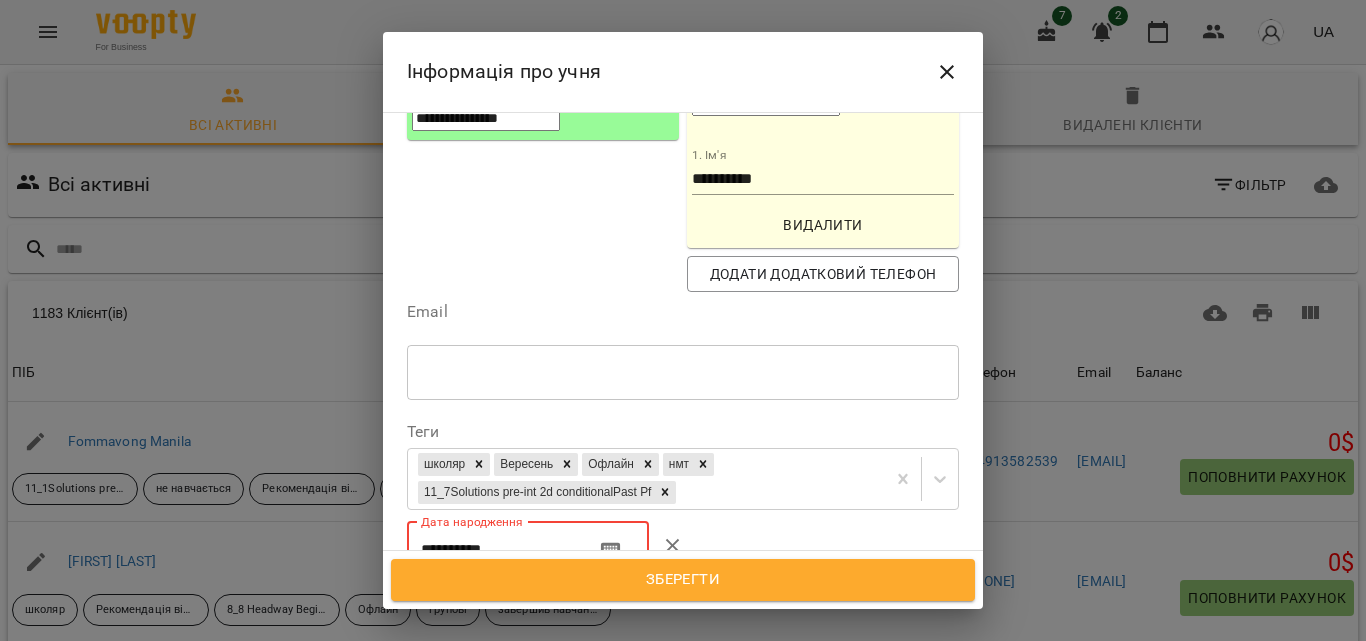 drag, startPoint x: 460, startPoint y: 385, endPoint x: 446, endPoint y: 384, distance: 14.035668 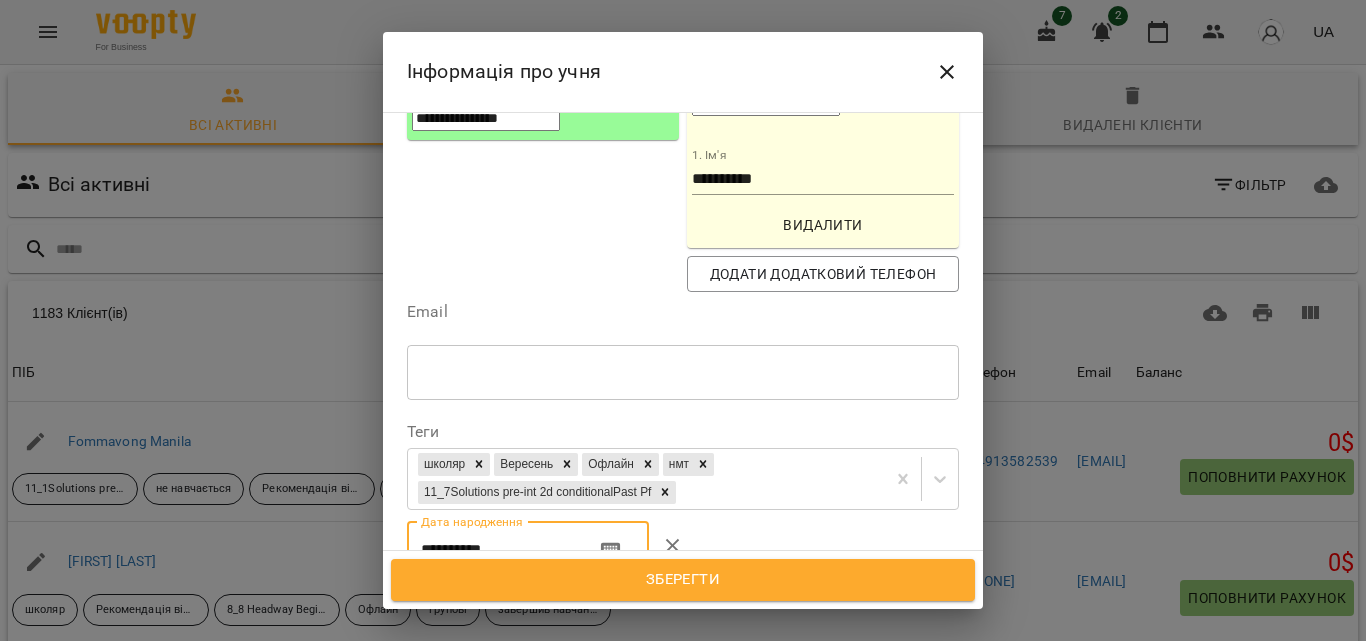 type on "**********" 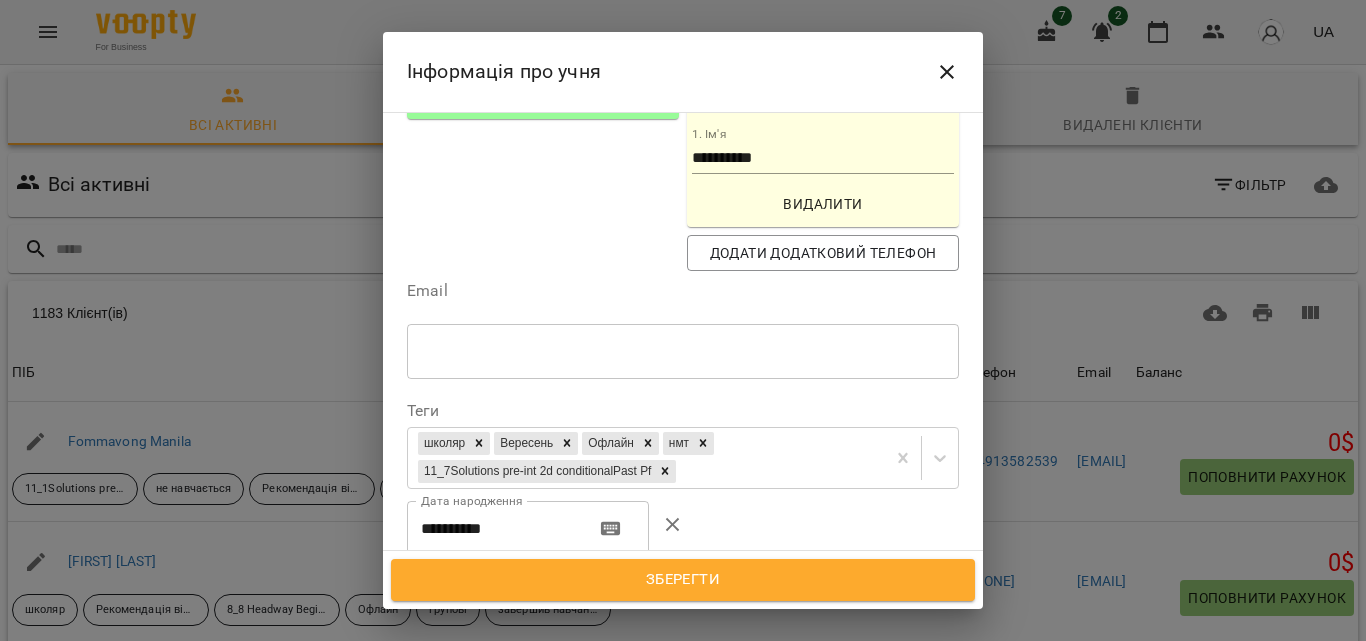 scroll, scrollTop: 454, scrollLeft: 0, axis: vertical 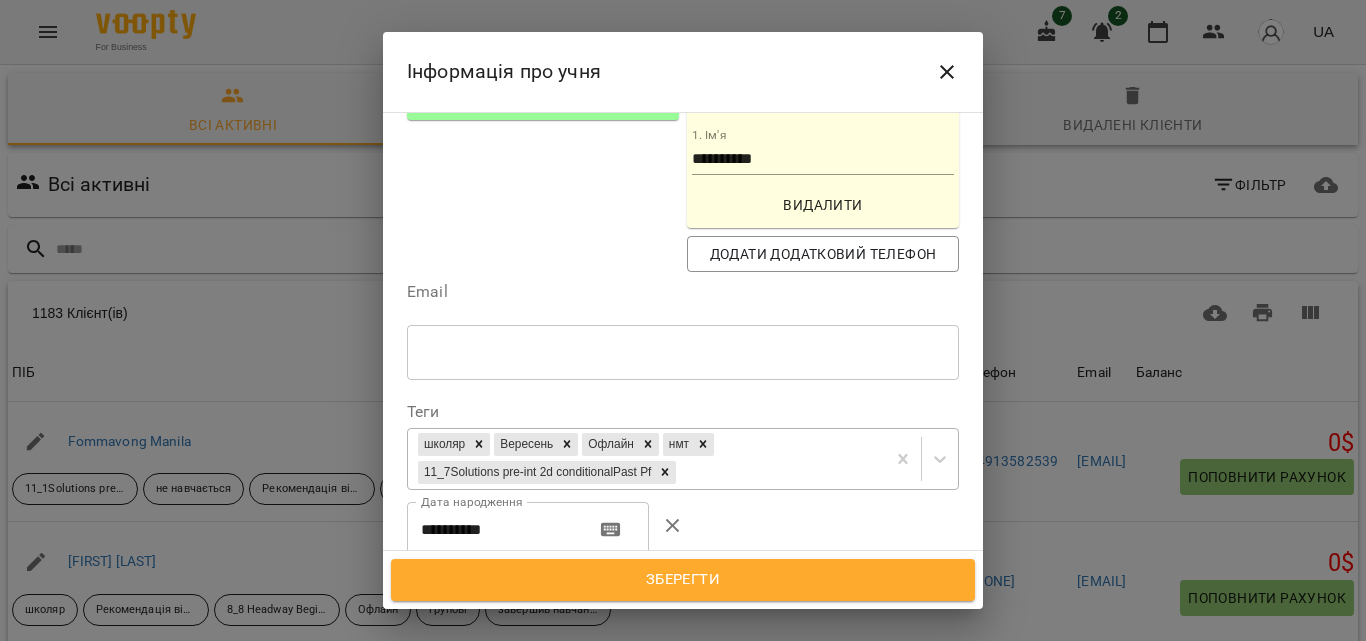 click on "школяр Вересень Офлайн нмт 11_7Solutions pre-int 2d conditionalPast Pf" at bounding box center [646, 459] 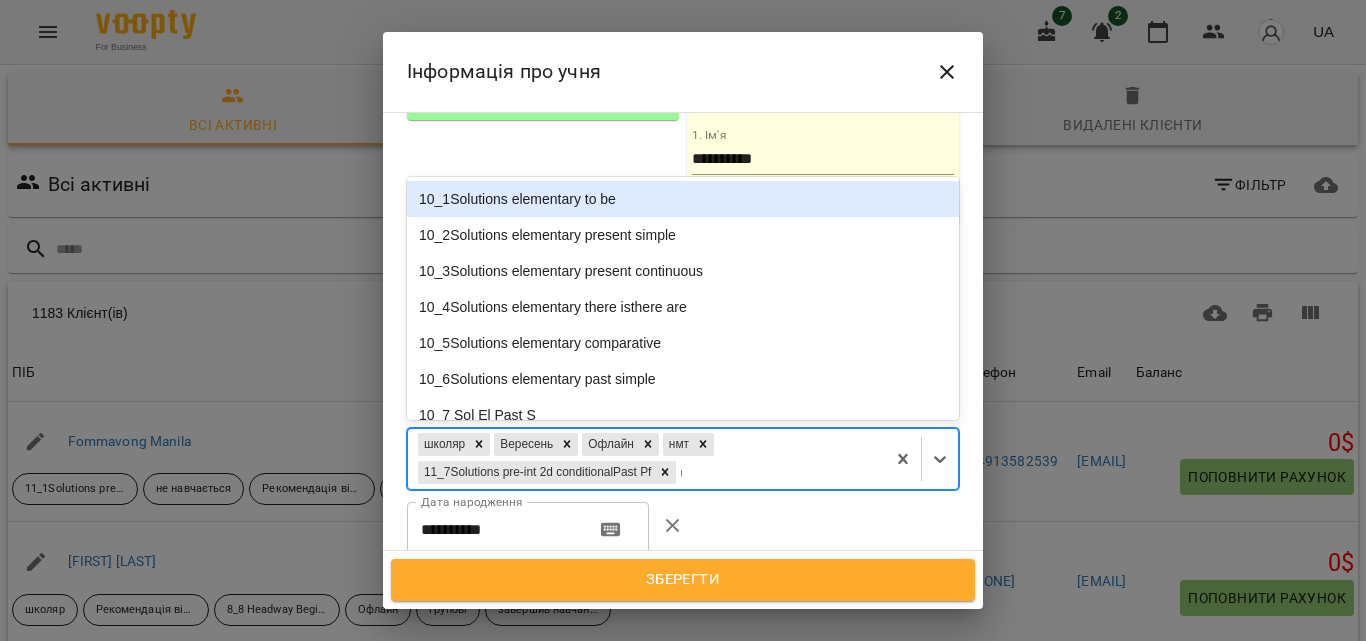type on "***" 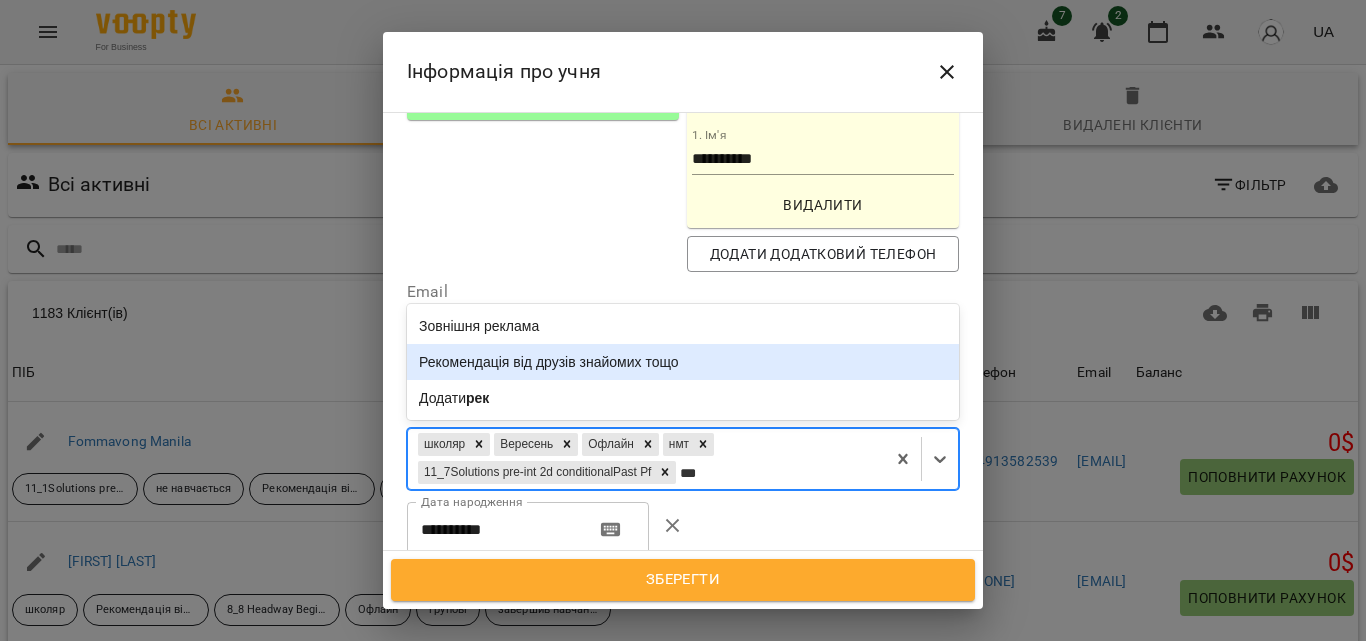 click on "Рекомендація від друзів знайомих тощо" at bounding box center (683, 362) 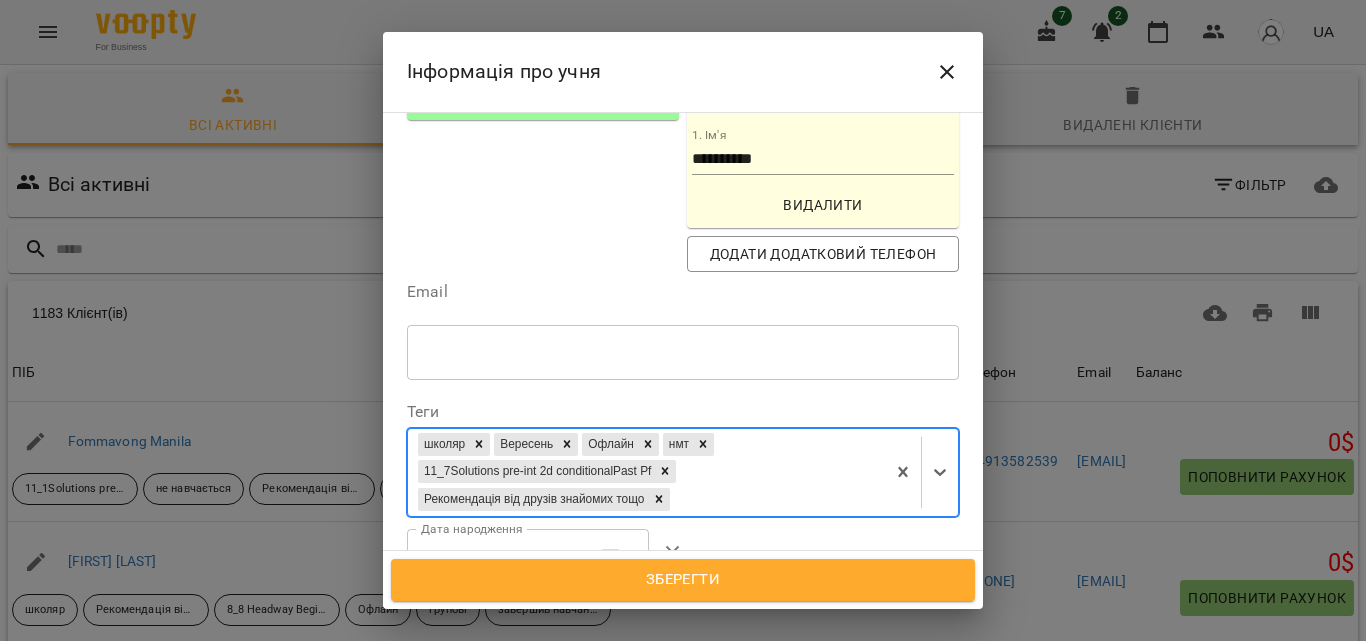 click on "Зберегти" at bounding box center (683, 580) 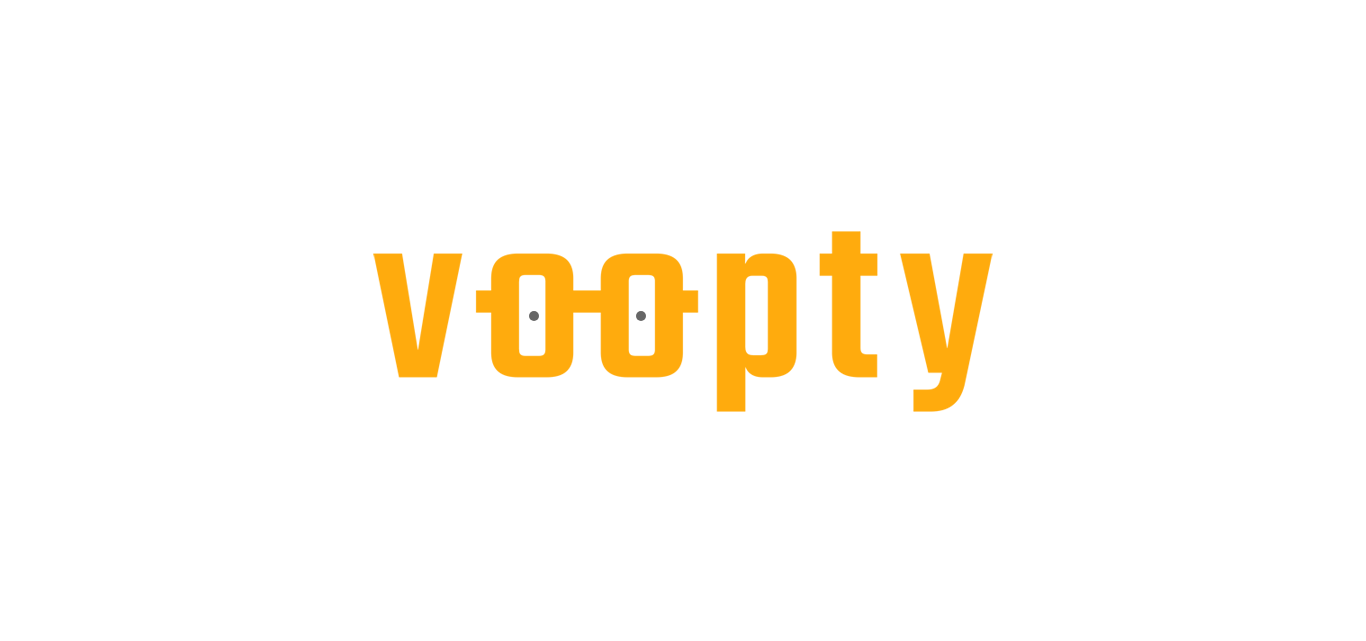 scroll, scrollTop: 0, scrollLeft: 0, axis: both 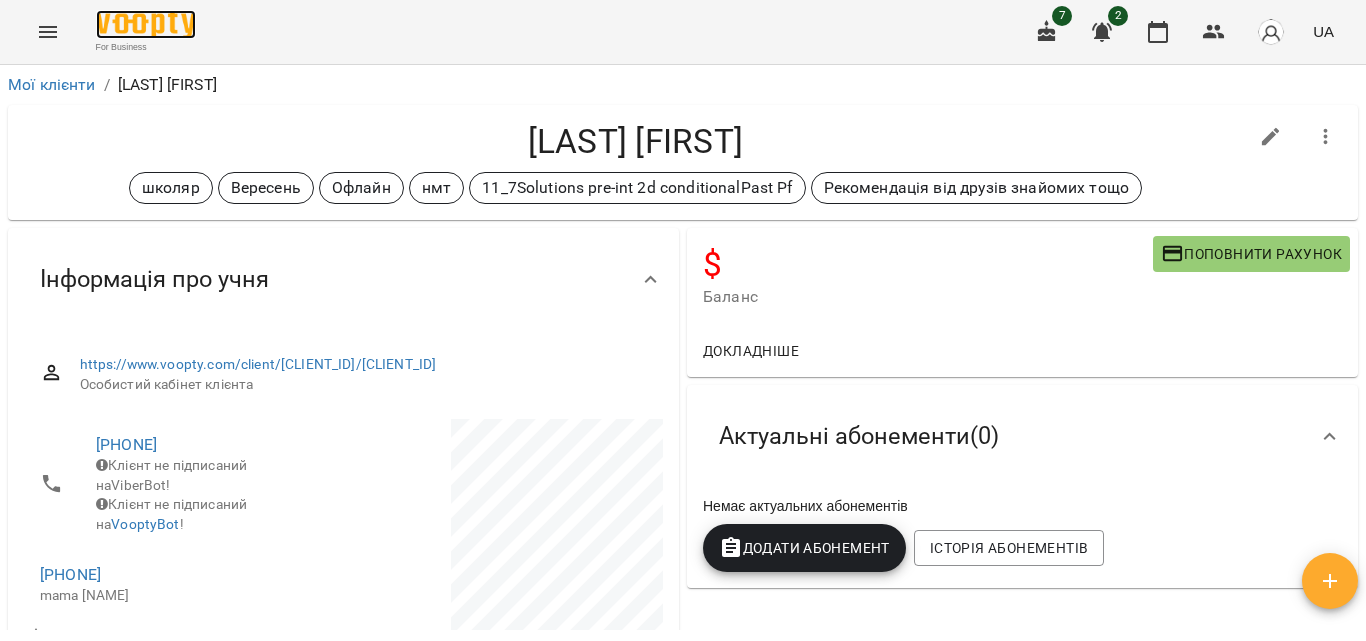 click at bounding box center (146, 24) 